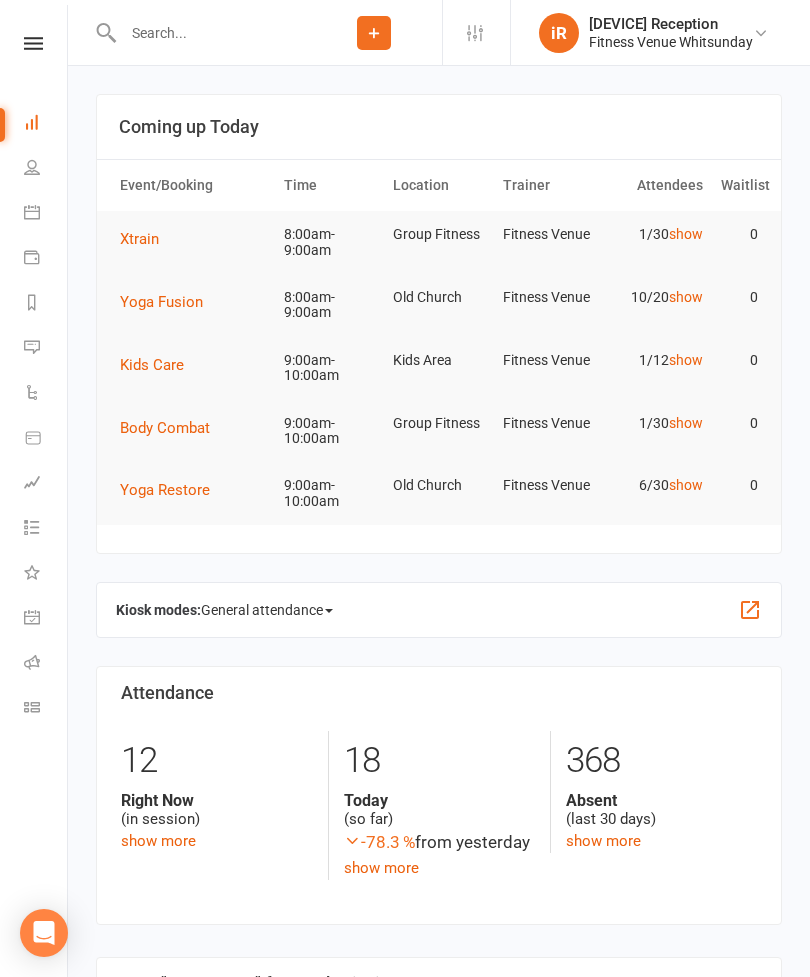 scroll, scrollTop: 0, scrollLeft: 0, axis: both 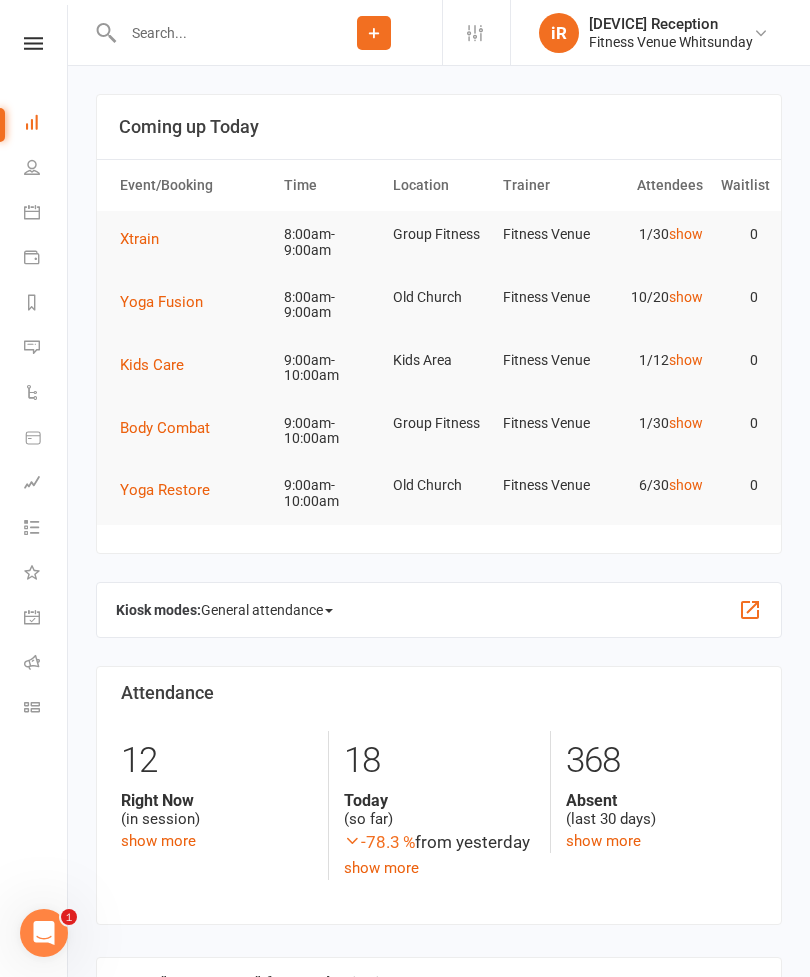 click on "Kids Care" at bounding box center (152, 365) 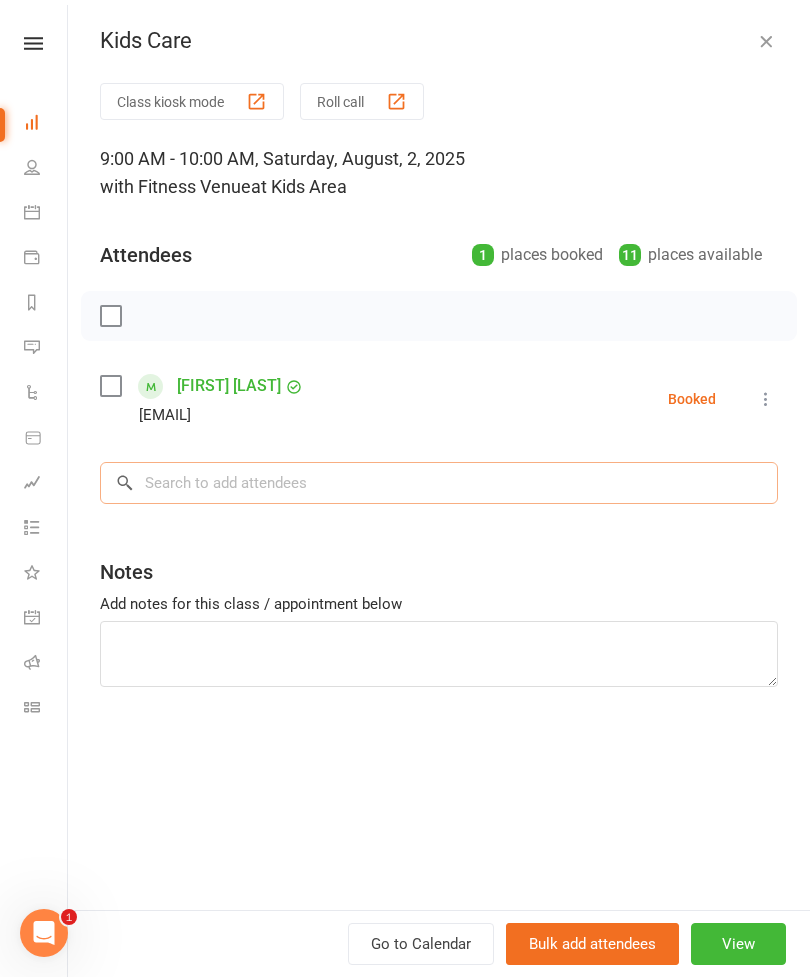 click at bounding box center [439, 483] 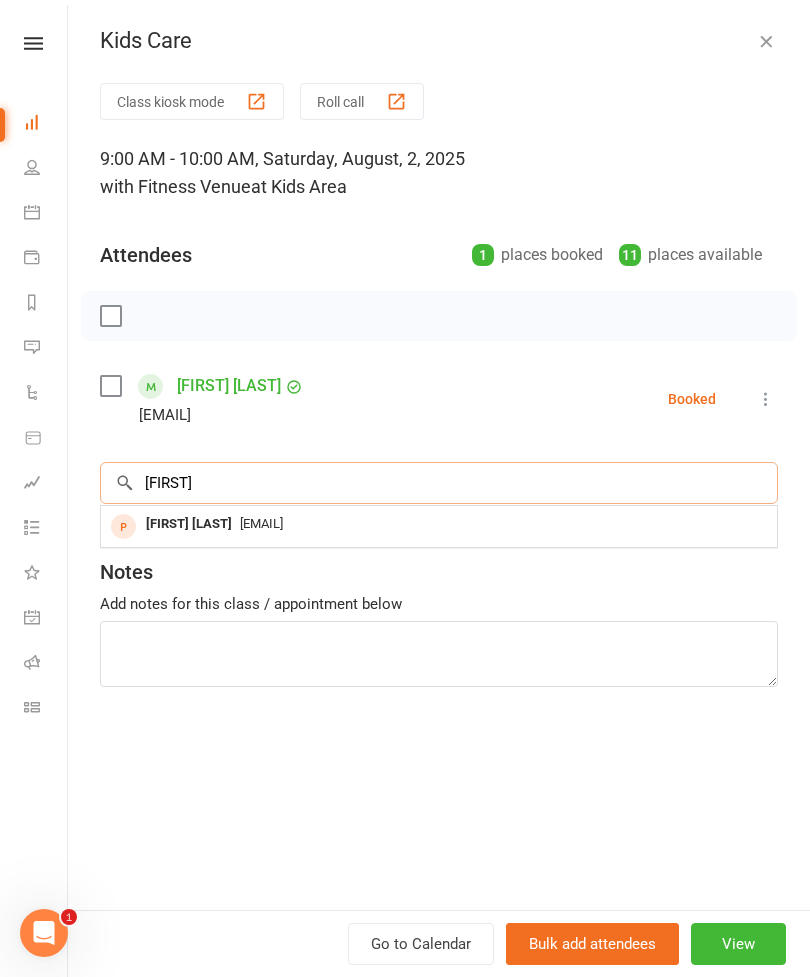 type on "Kenz" 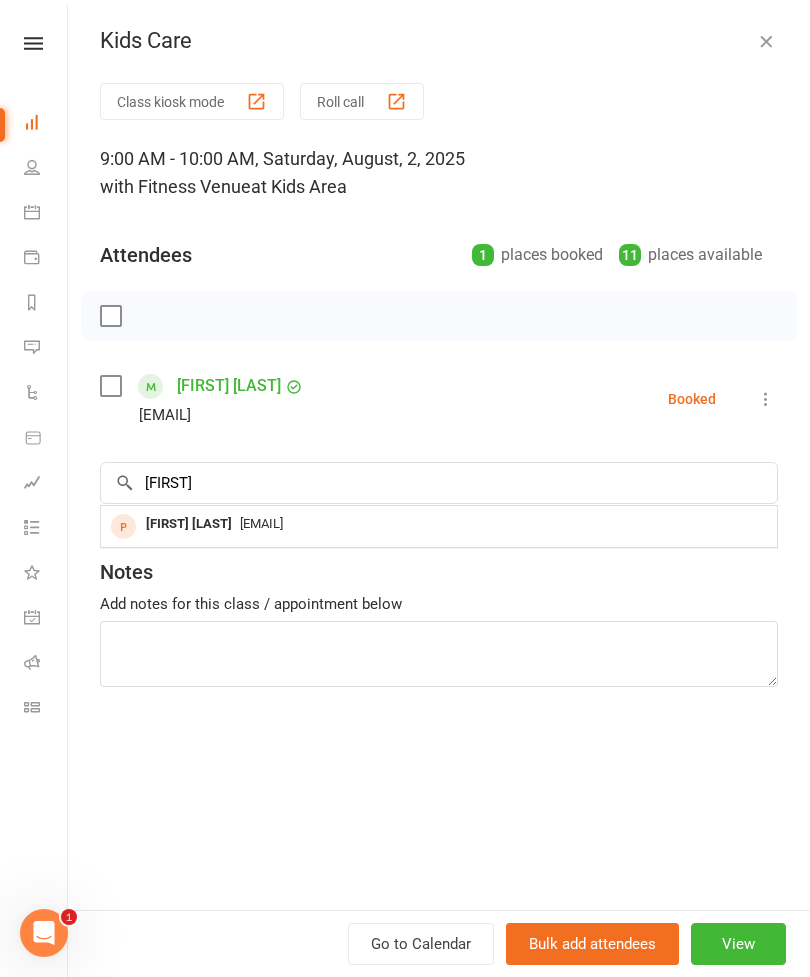 click on "kids@fitnessvenue.com.au" at bounding box center [261, 523] 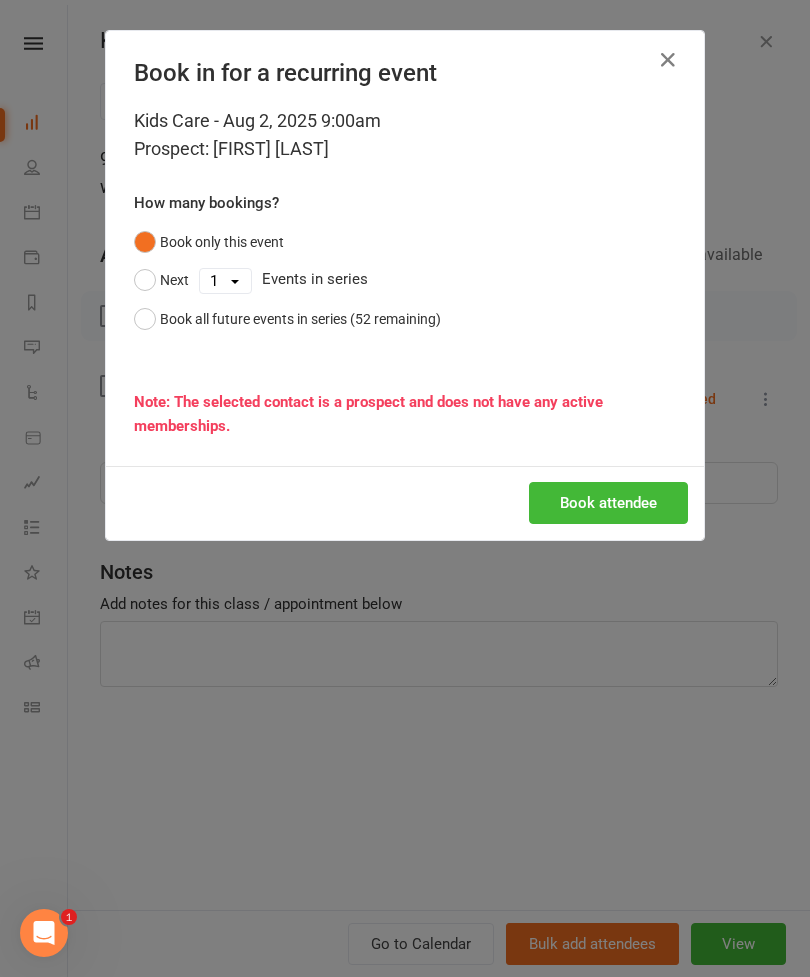 click at bounding box center (668, 60) 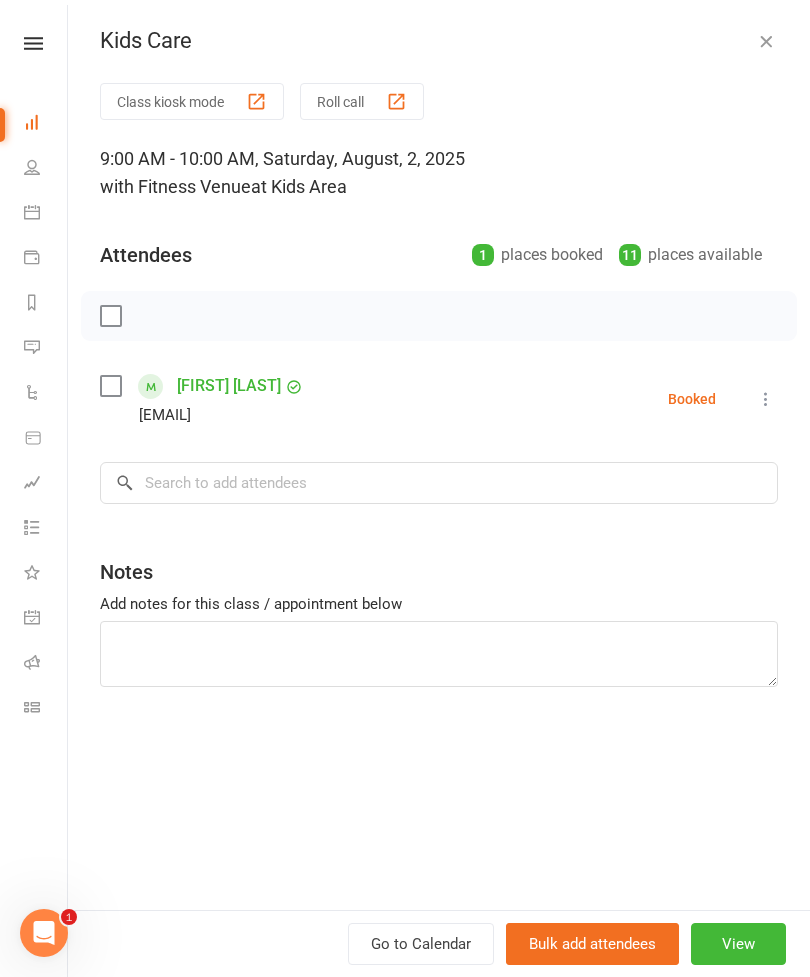 click on "Calendar" at bounding box center [46, 214] 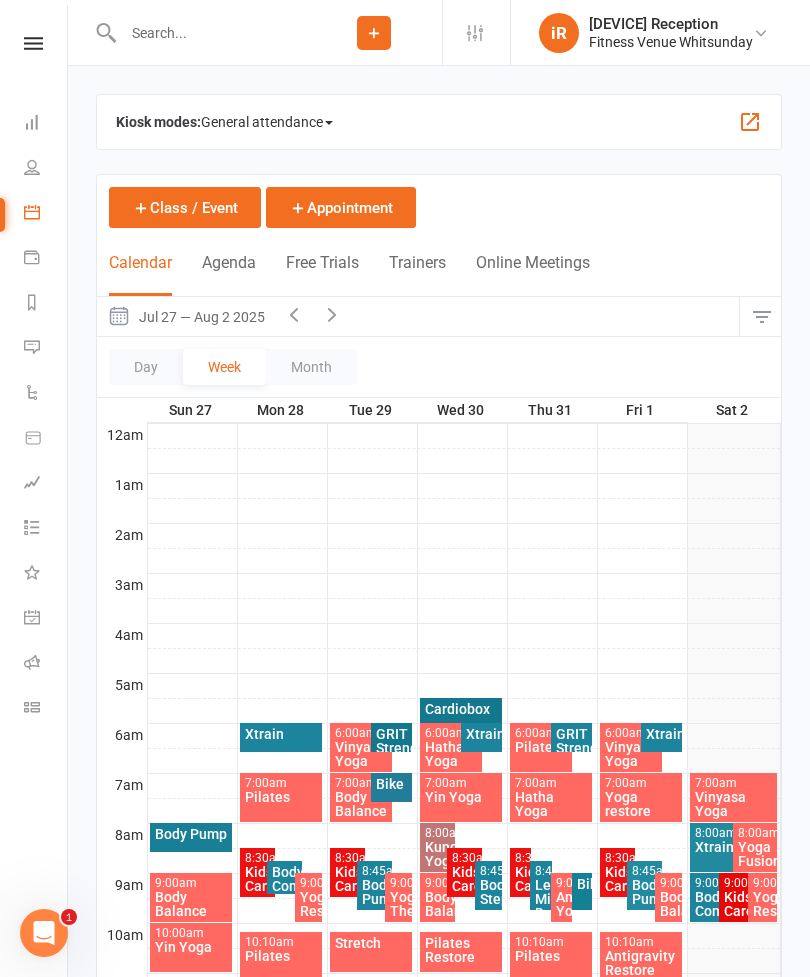 click at bounding box center [32, 257] 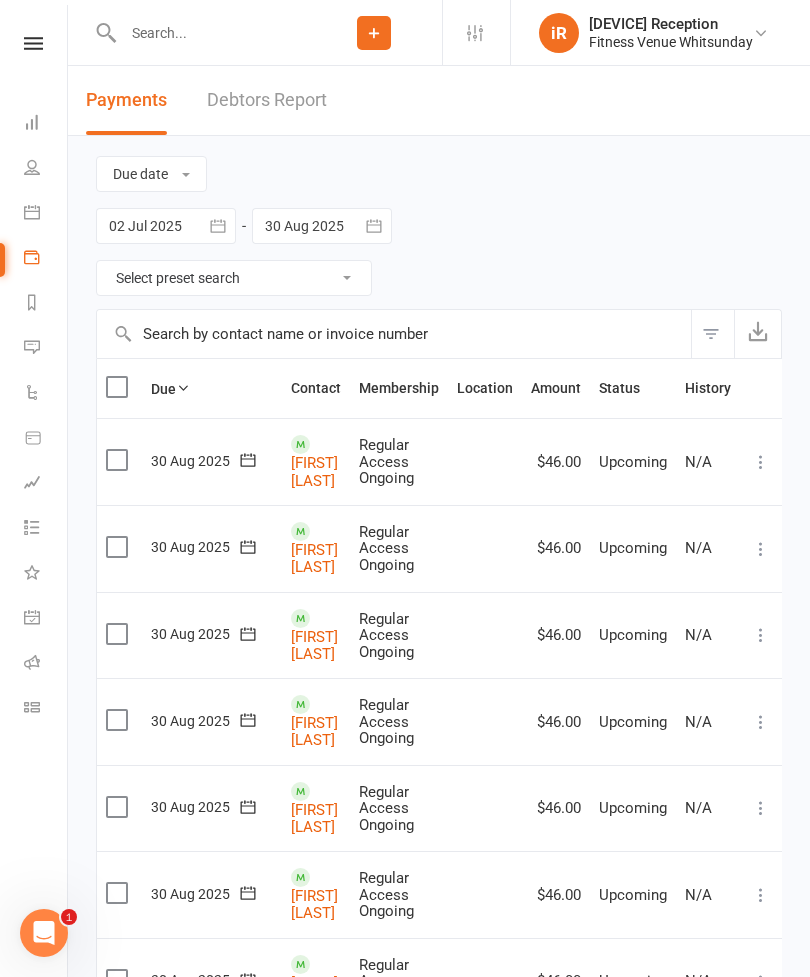 click at bounding box center [32, 212] 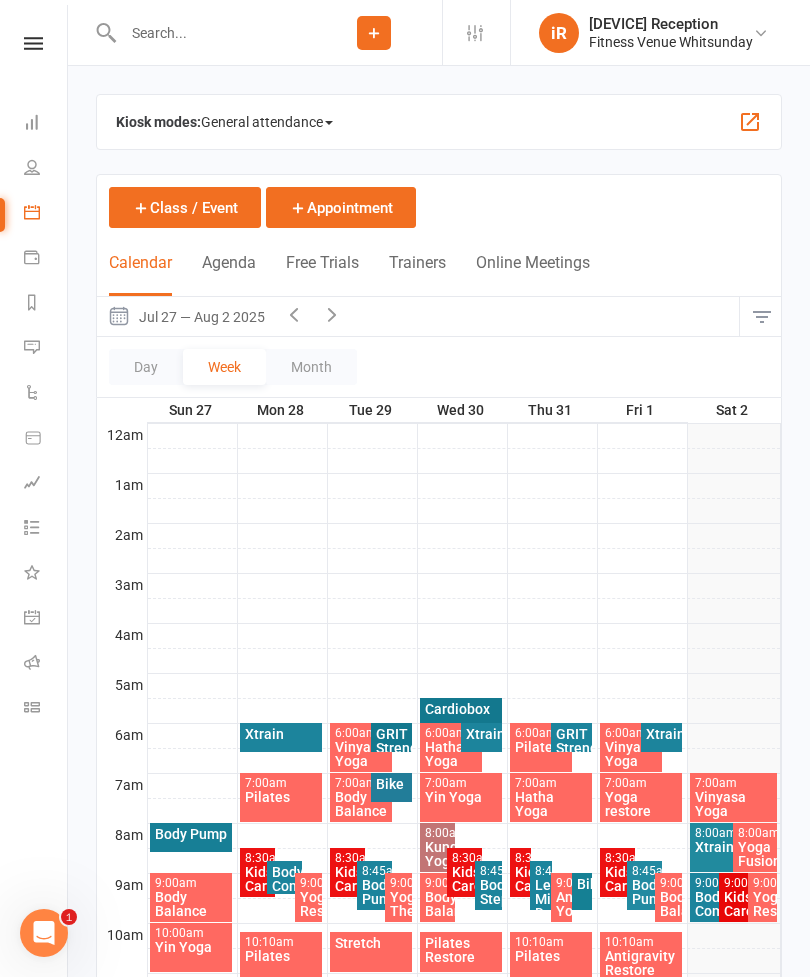 click on "Messages" at bounding box center (46, 349) 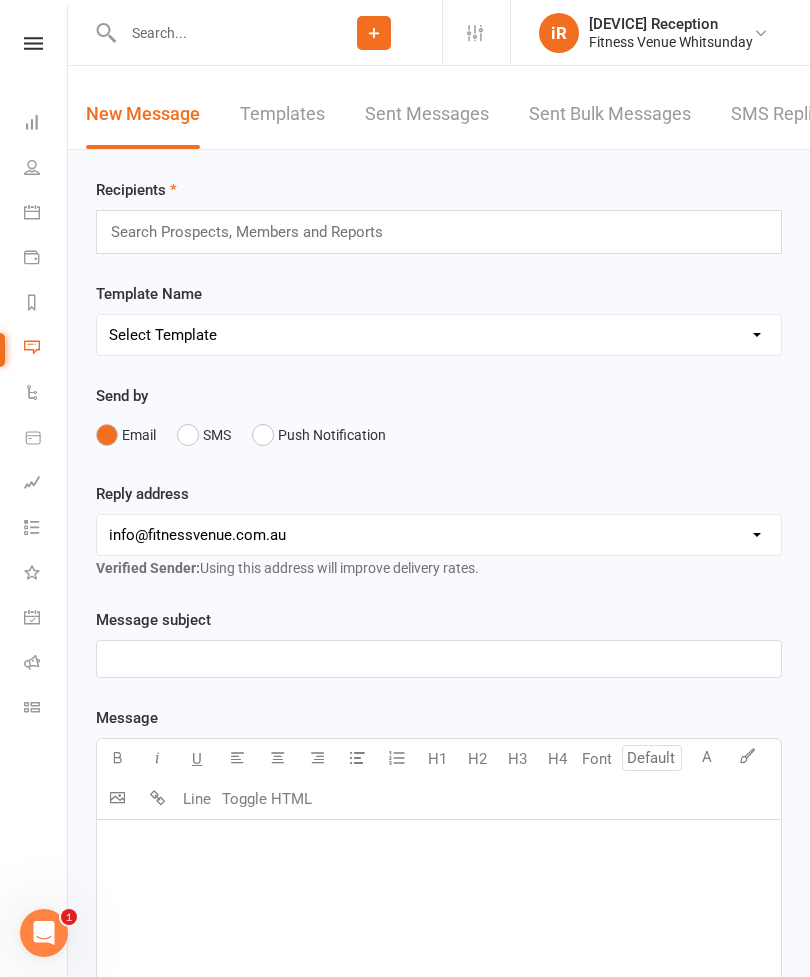 click on "Product Sales" at bounding box center [46, 439] 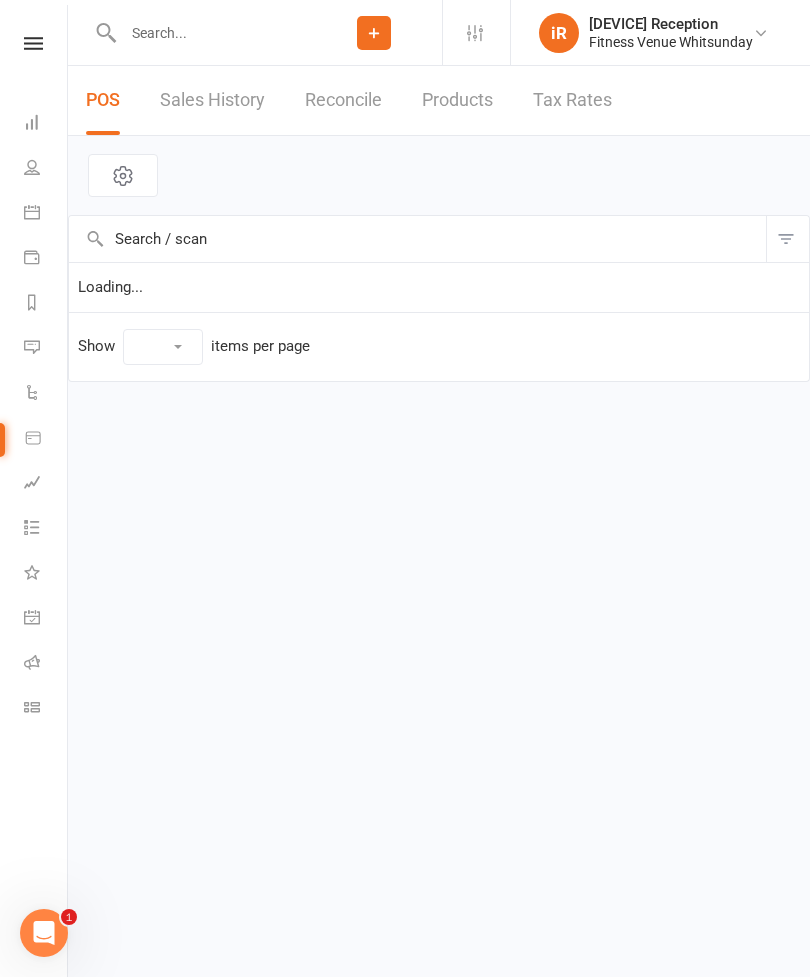 select on "10" 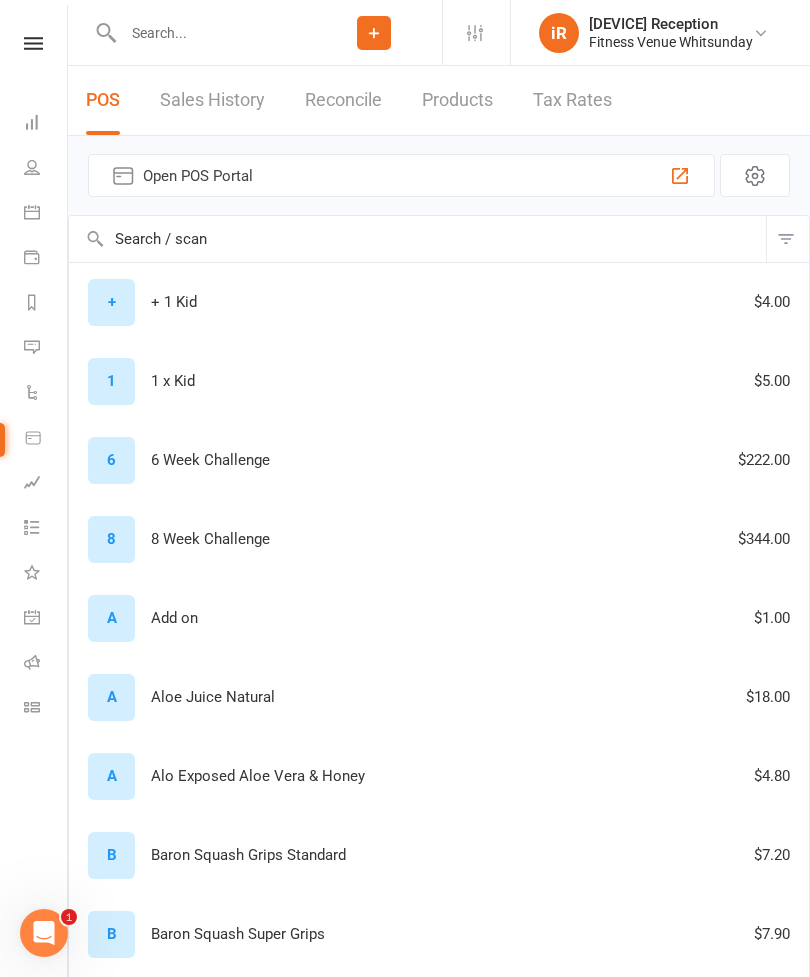 click on "Tasks" at bounding box center (46, 529) 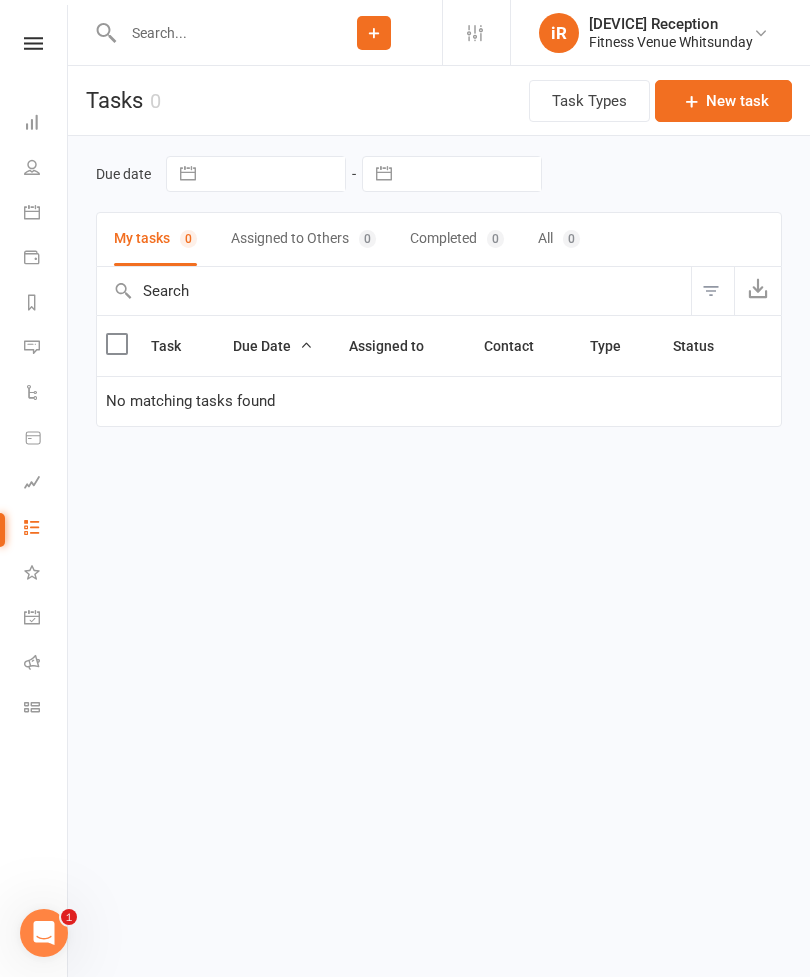 click on "Class check-in" at bounding box center (46, 709) 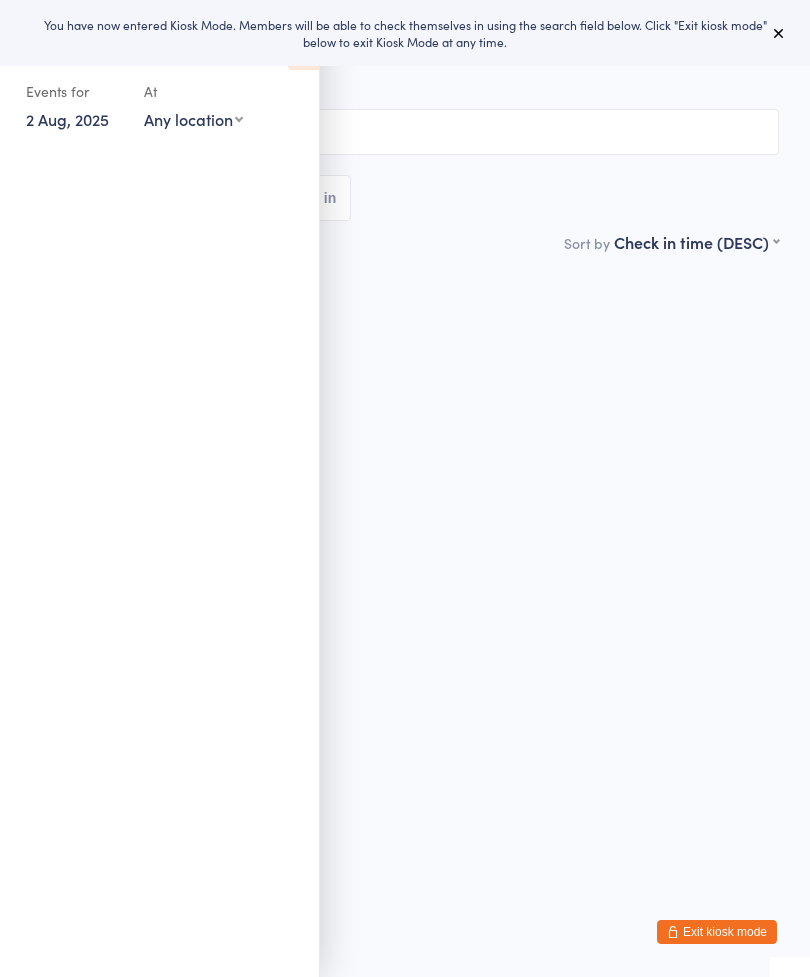 scroll, scrollTop: 0, scrollLeft: 0, axis: both 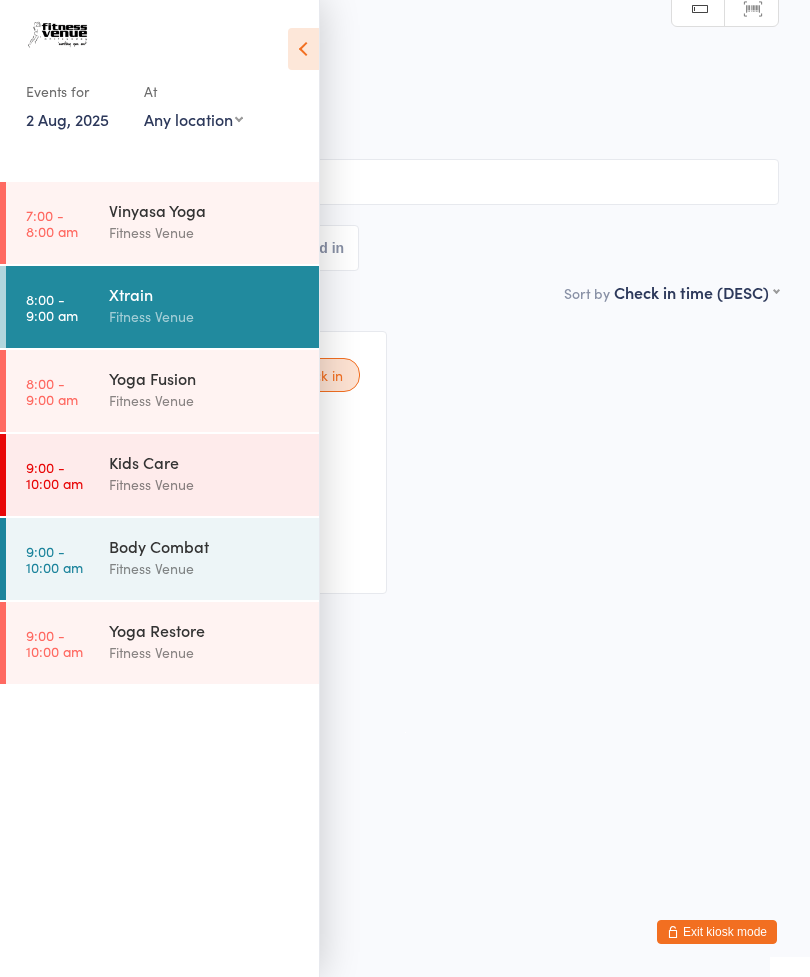 click on "Body Combat Fitness Venue" at bounding box center (214, 557) 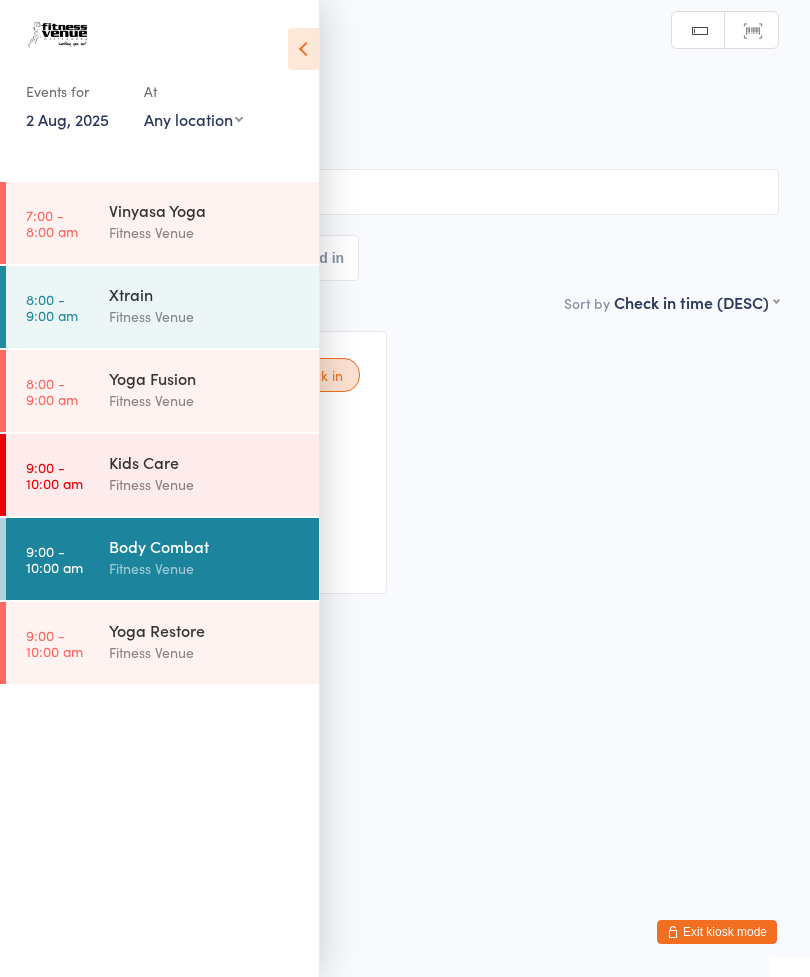 click at bounding box center [303, 49] 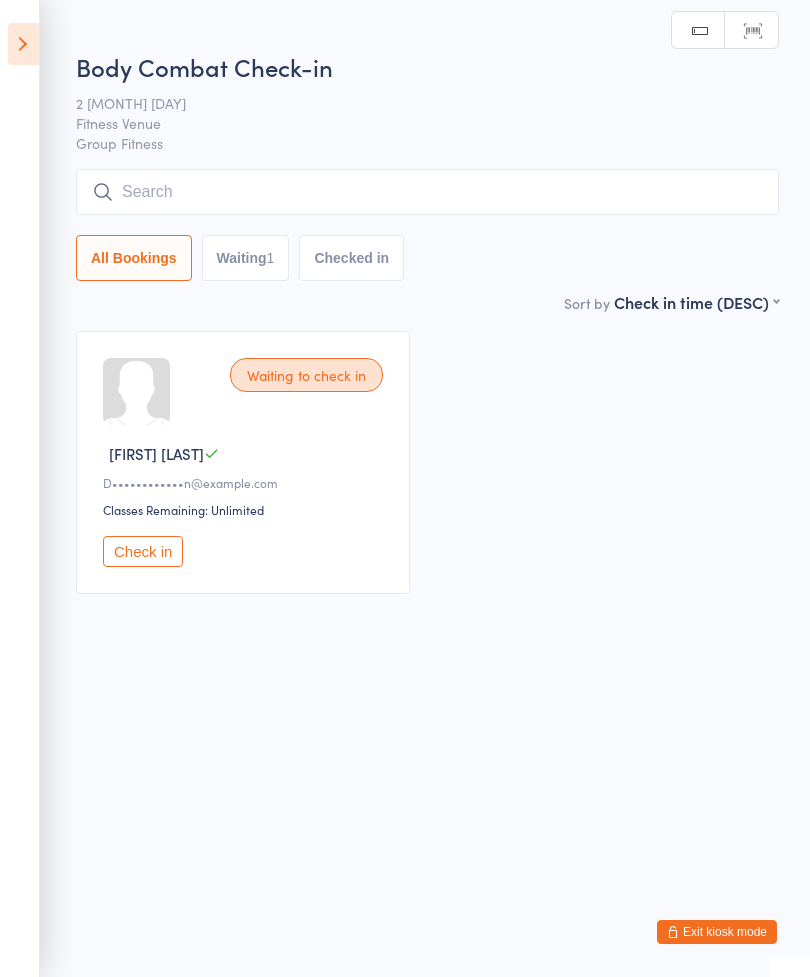 click at bounding box center (427, 192) 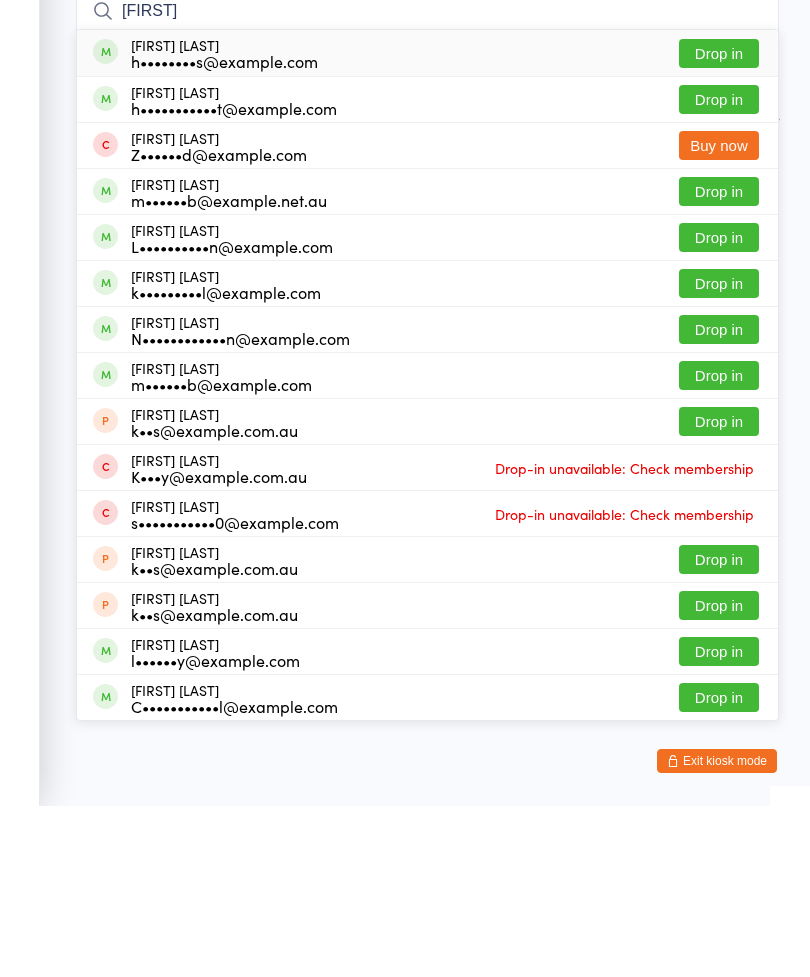 type on "Holl" 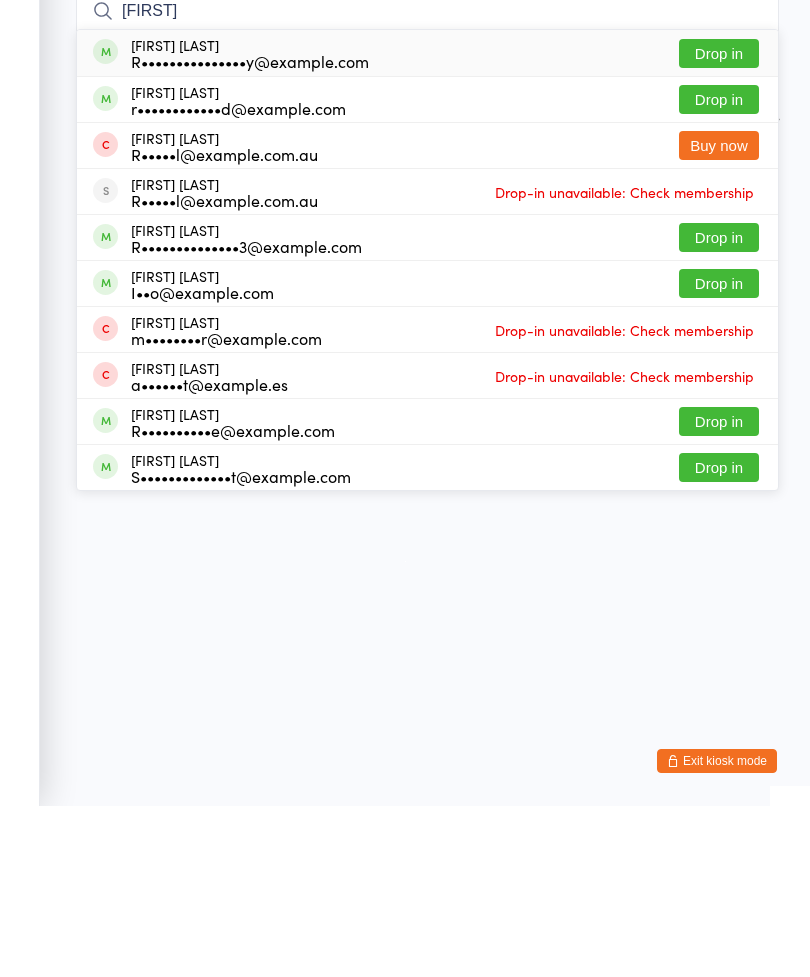 type on "Rachel" 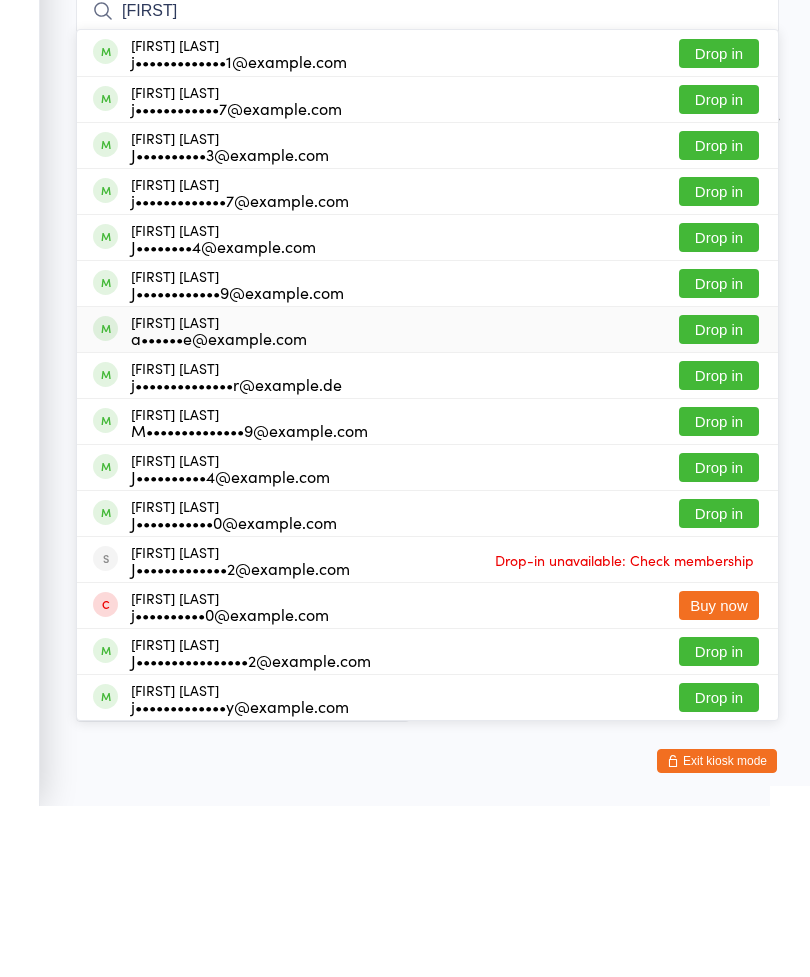 type on "Jessica" 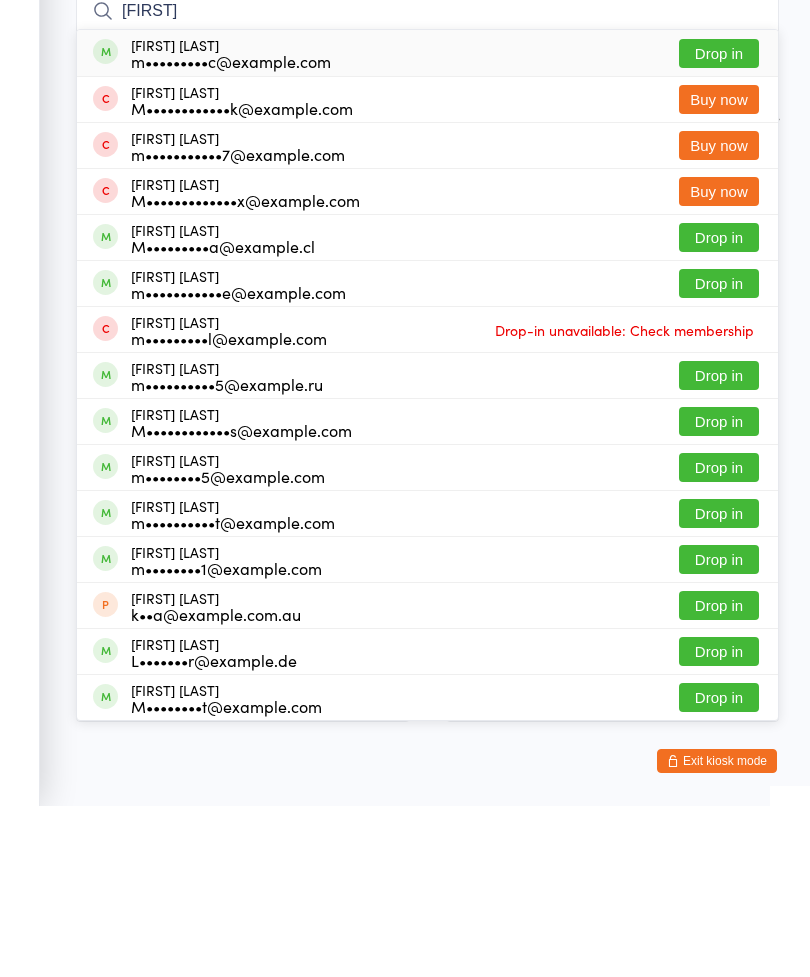 type on "Mario" 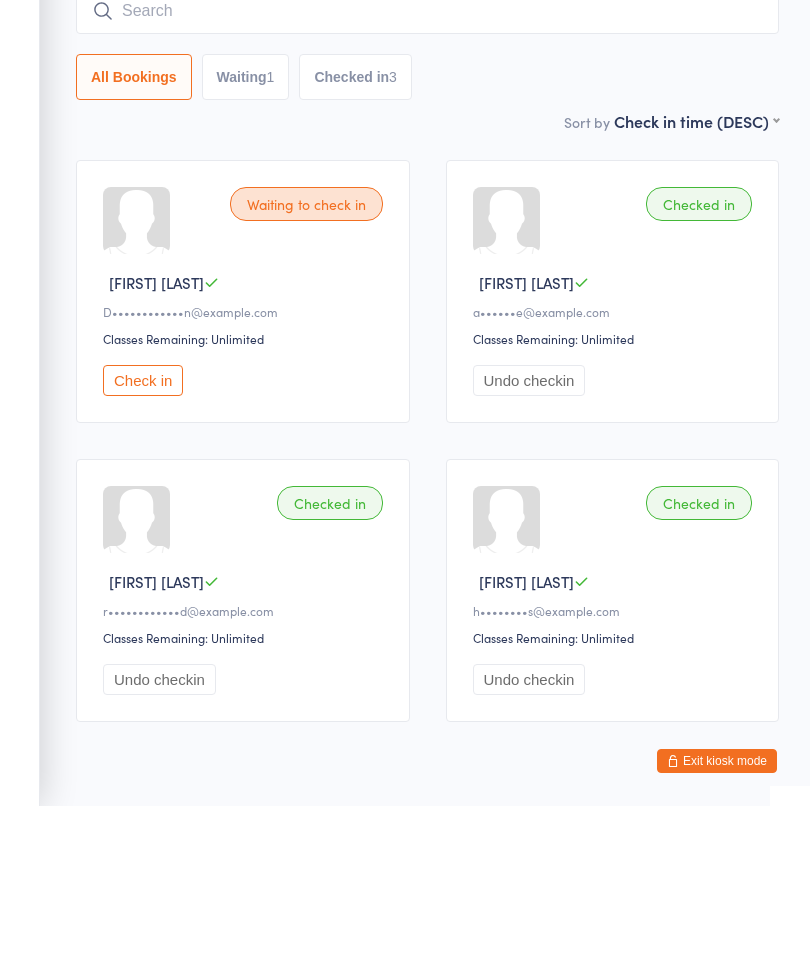 scroll, scrollTop: 86, scrollLeft: 0, axis: vertical 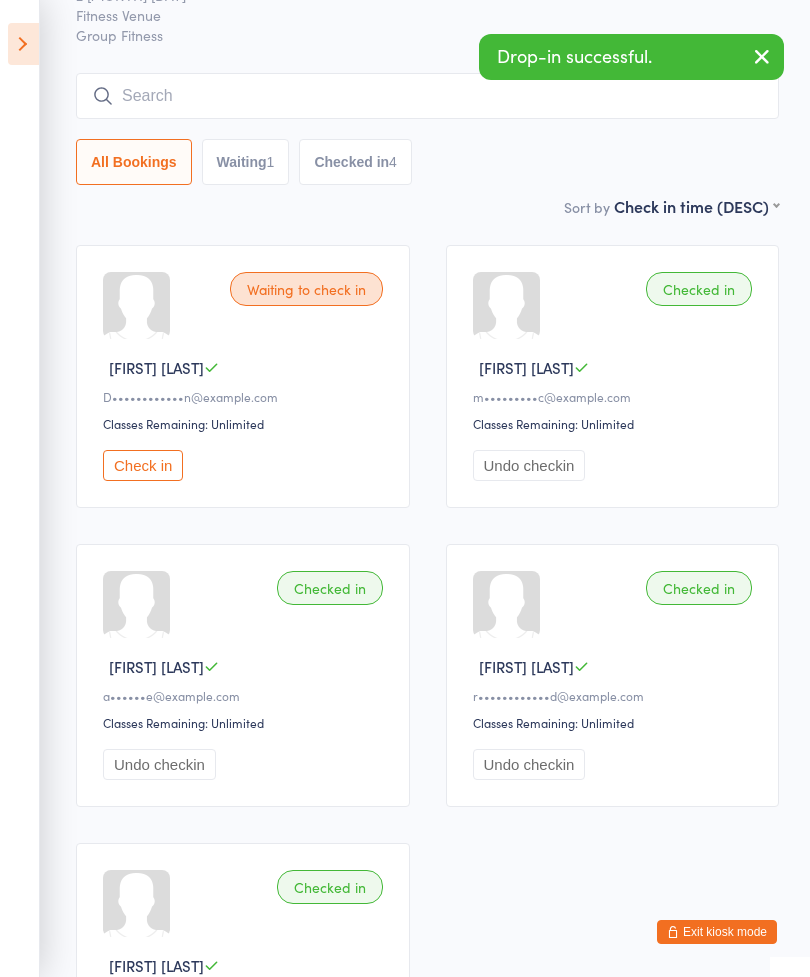 click at bounding box center [427, 96] 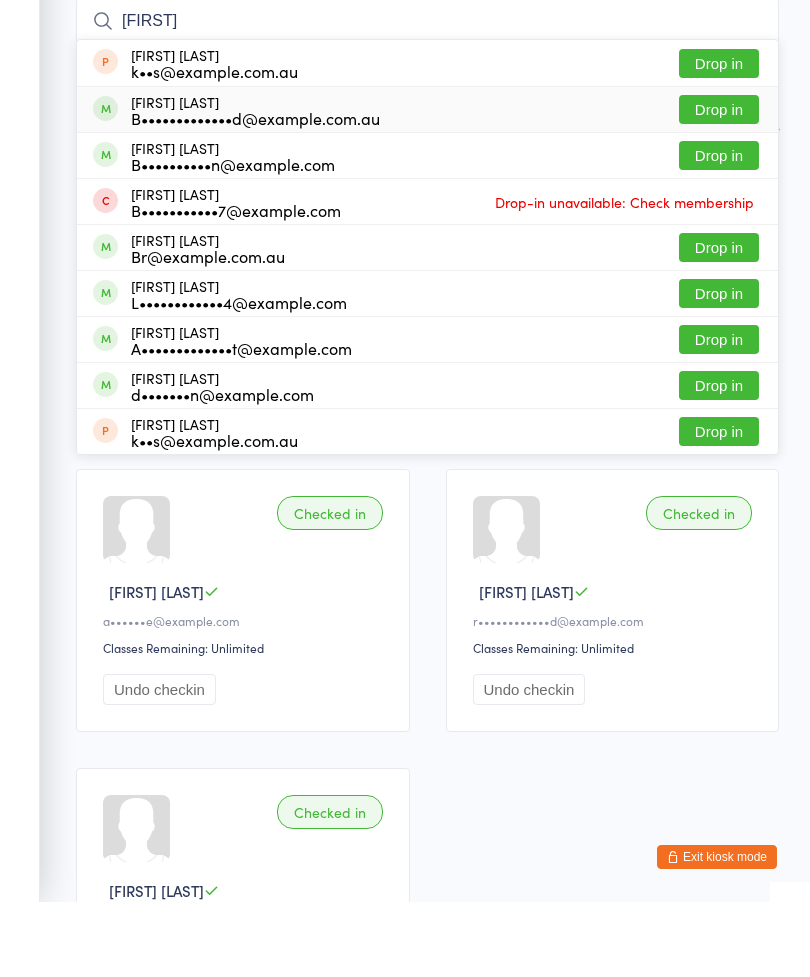 type on "Billie" 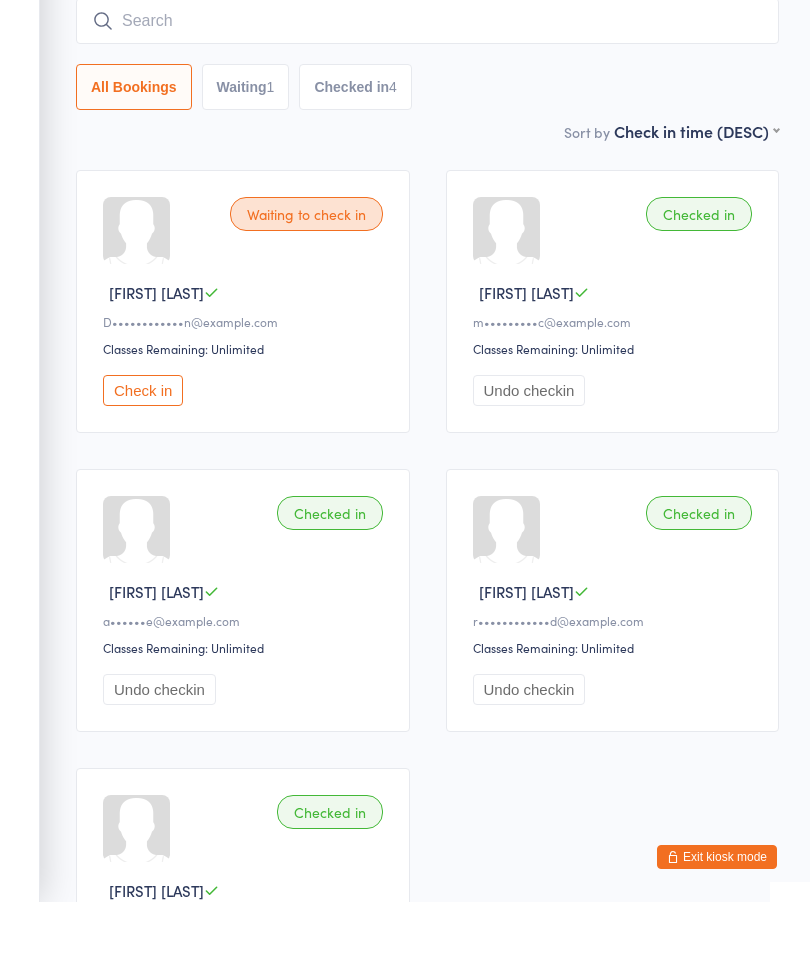 scroll, scrollTop: 161, scrollLeft: 0, axis: vertical 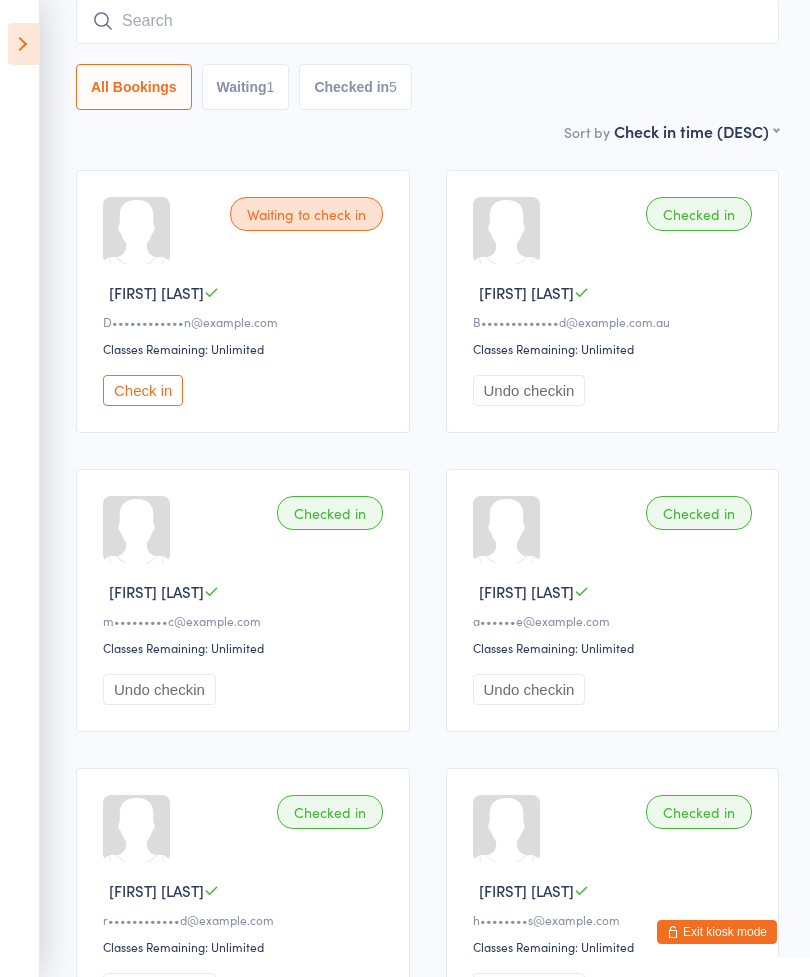 click at bounding box center [427, 21] 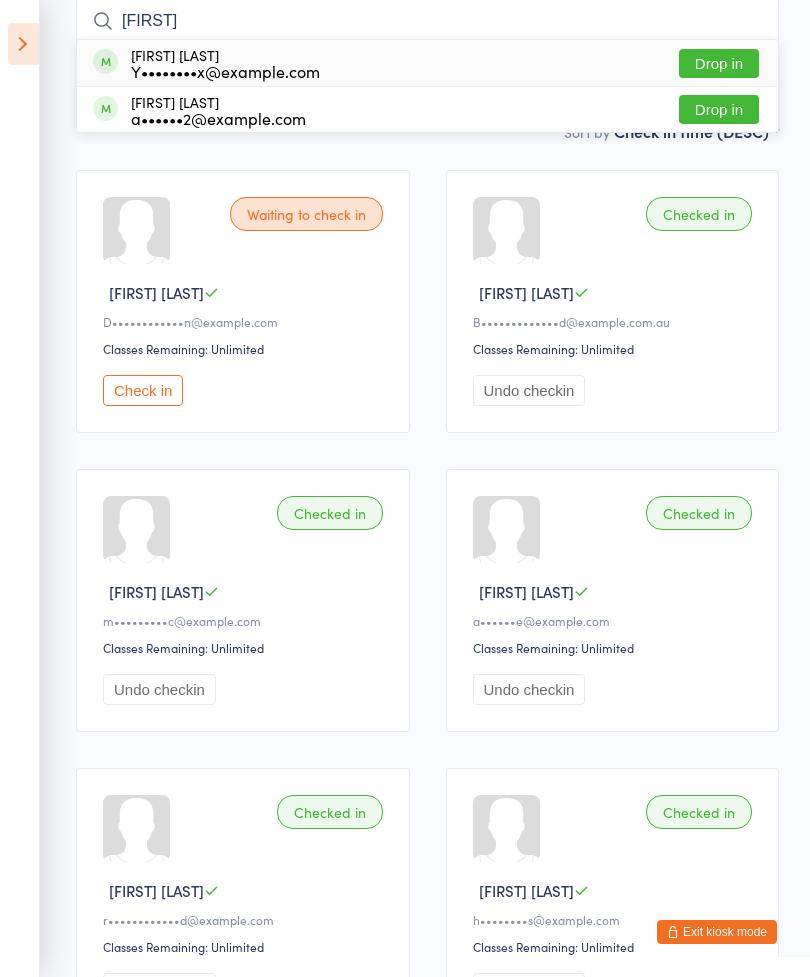 type on "Yen" 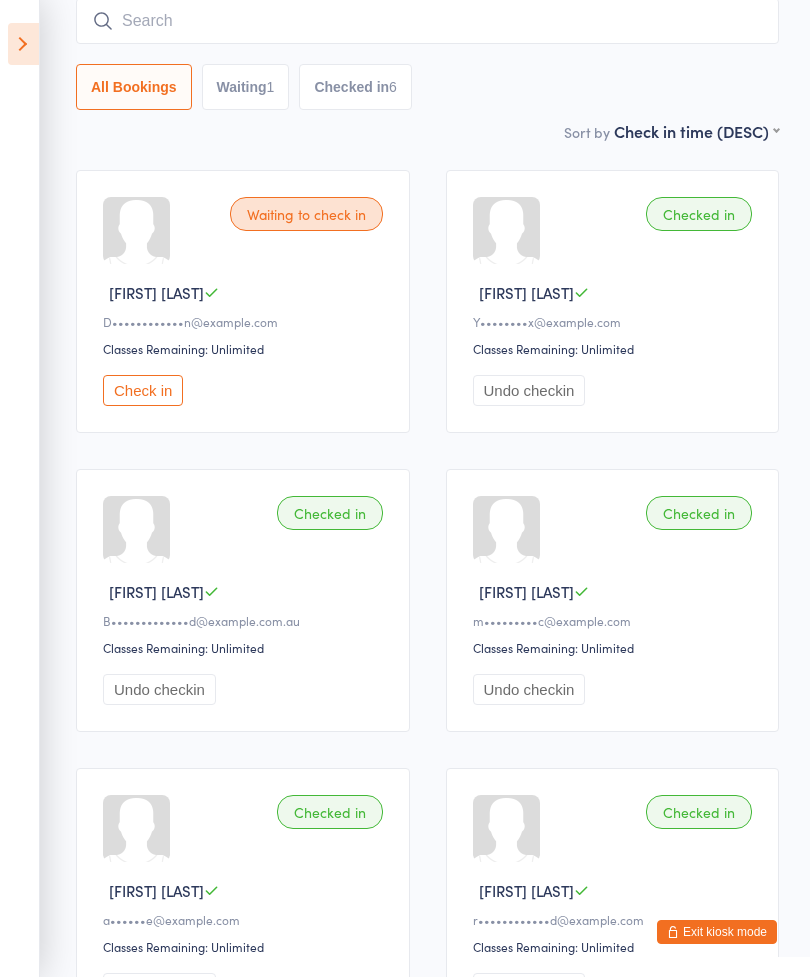 click at bounding box center (427, 21) 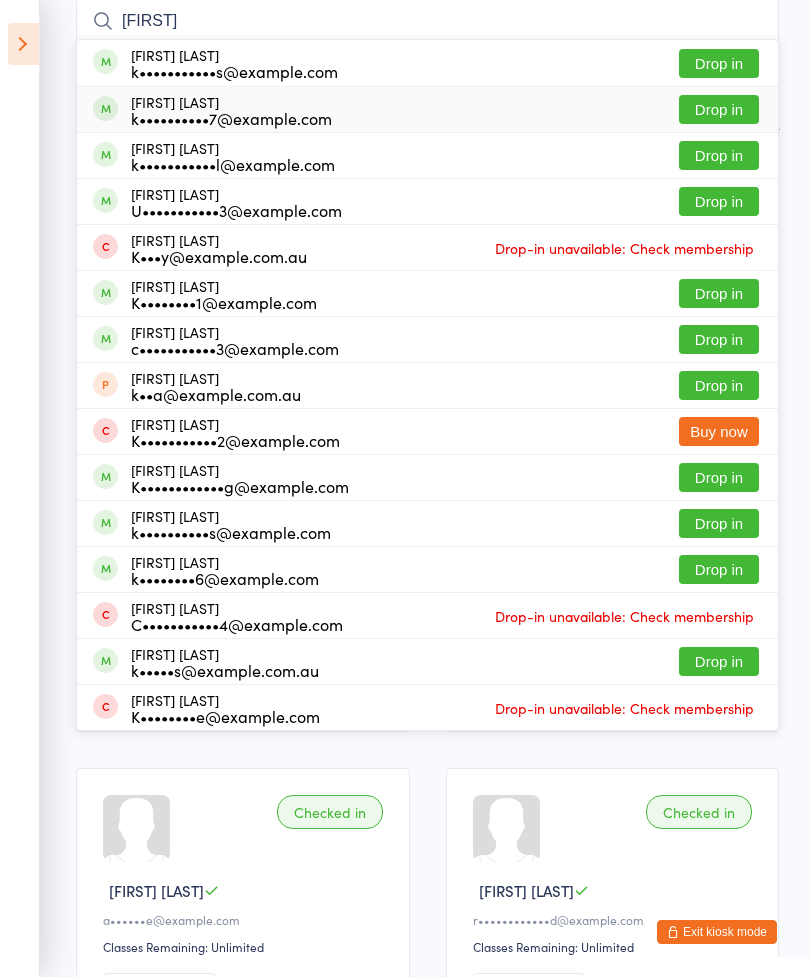 type on "Karla" 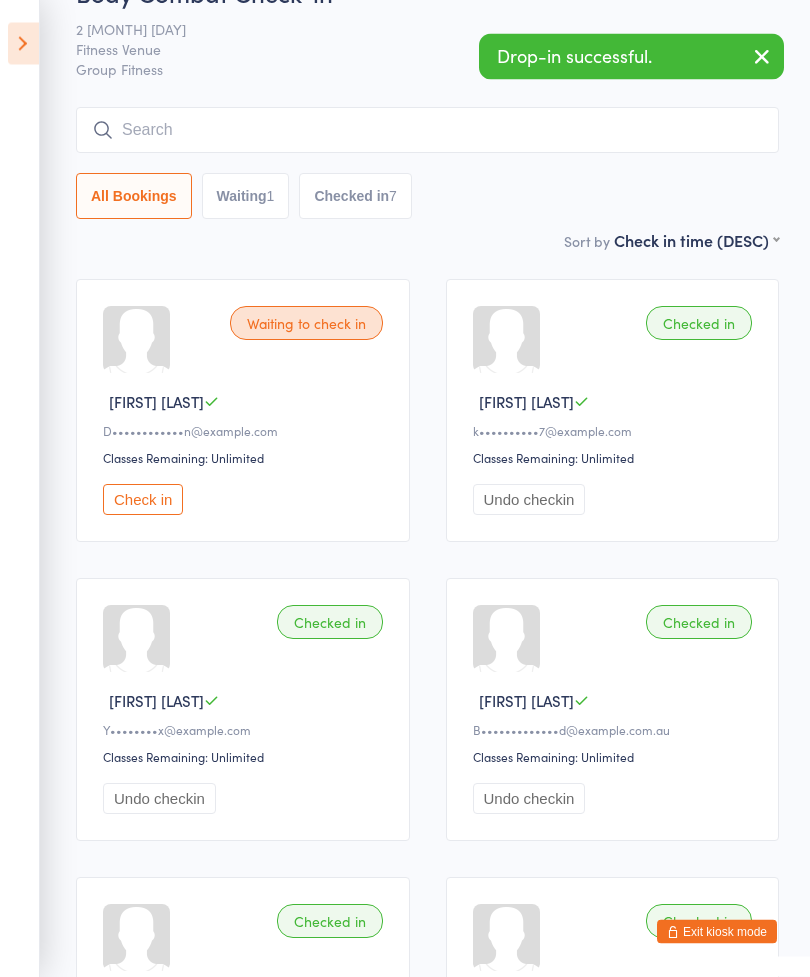 scroll, scrollTop: 0, scrollLeft: 0, axis: both 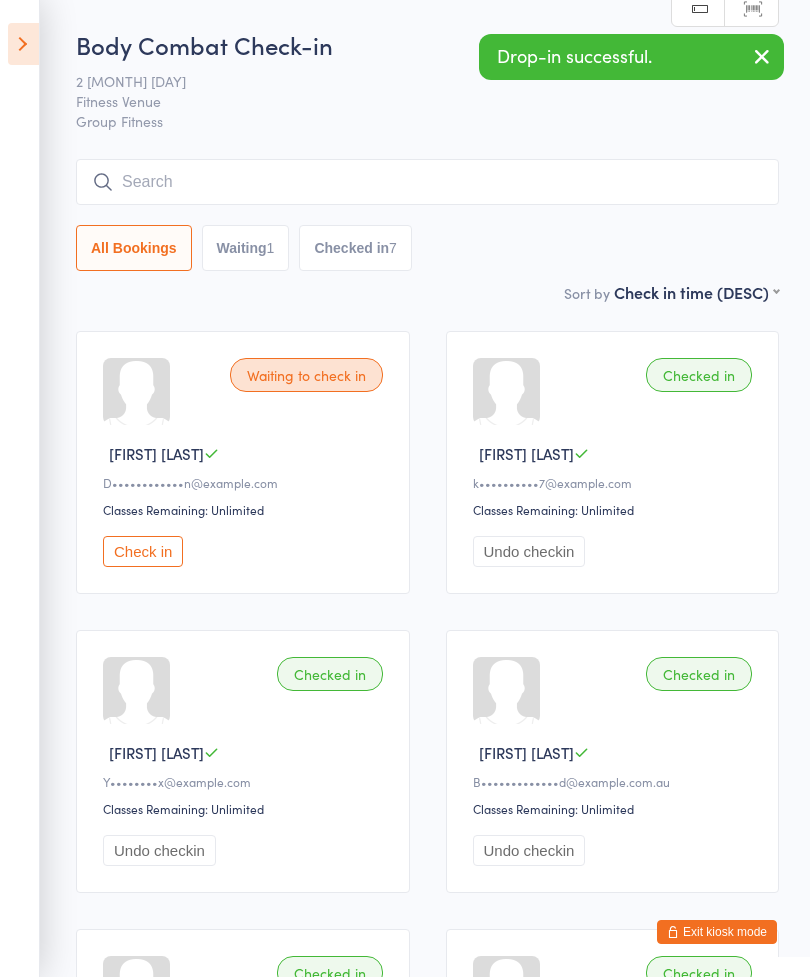 click at bounding box center [23, 44] 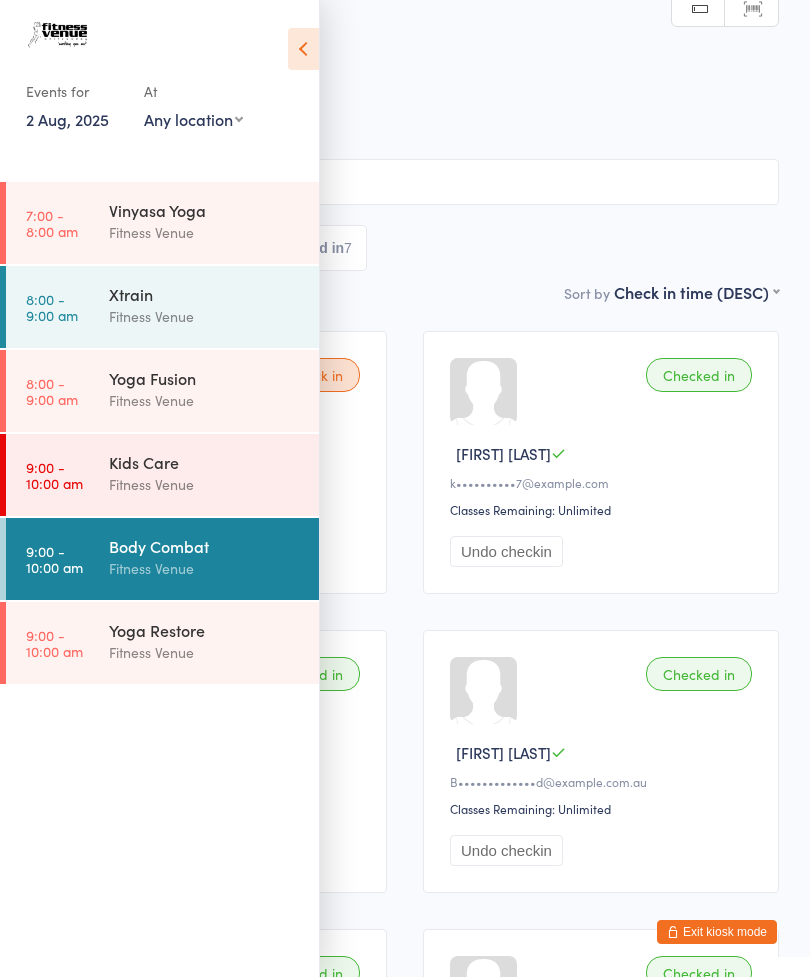 click at bounding box center (303, 49) 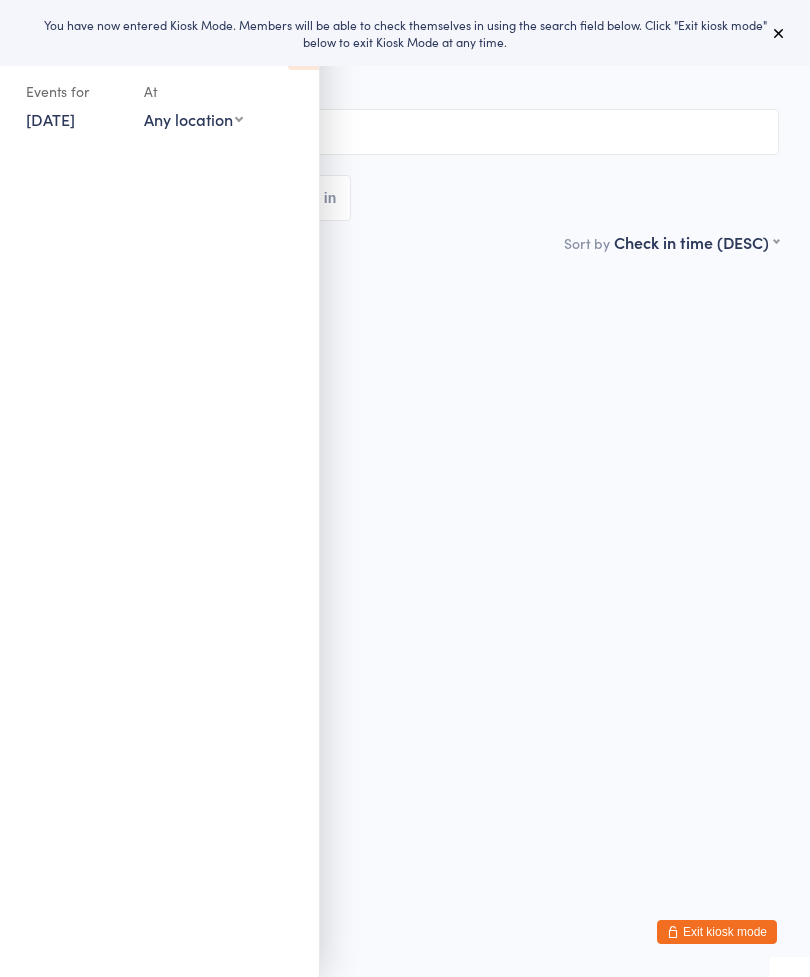scroll, scrollTop: 0, scrollLeft: 0, axis: both 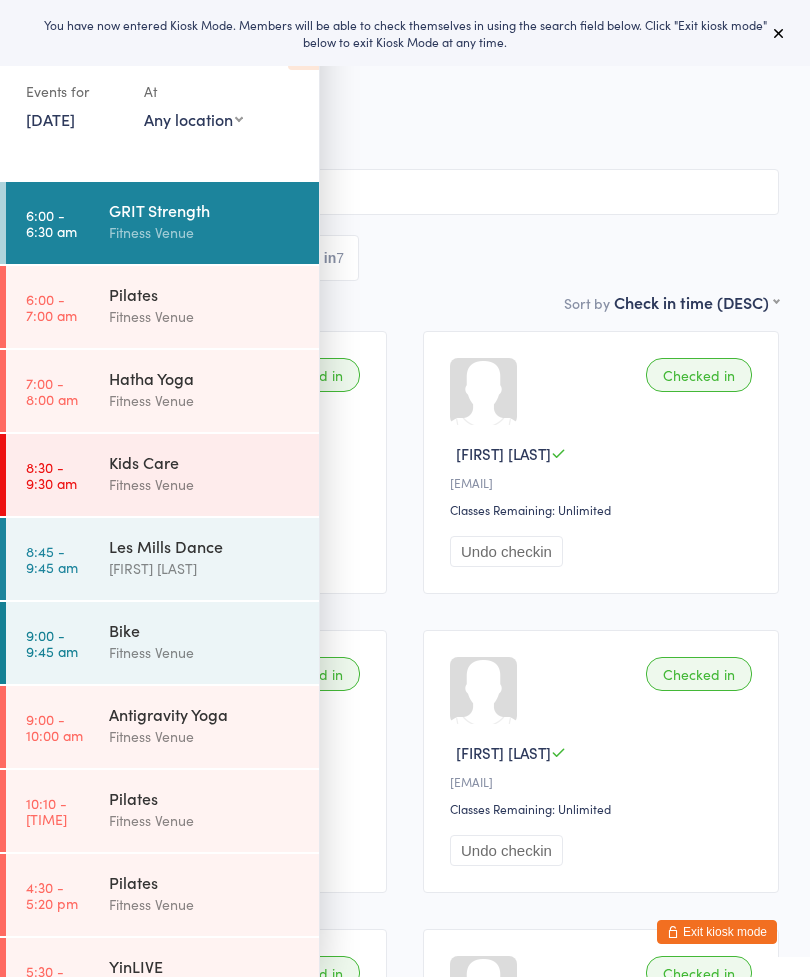 click at bounding box center [779, 33] 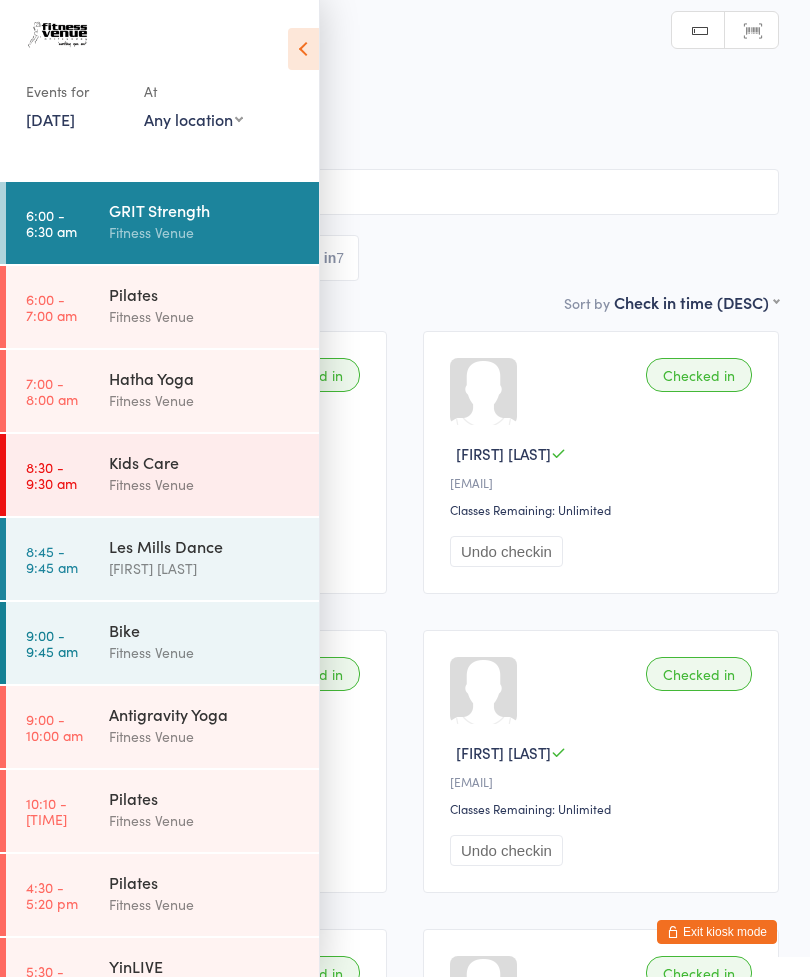 click at bounding box center (303, 49) 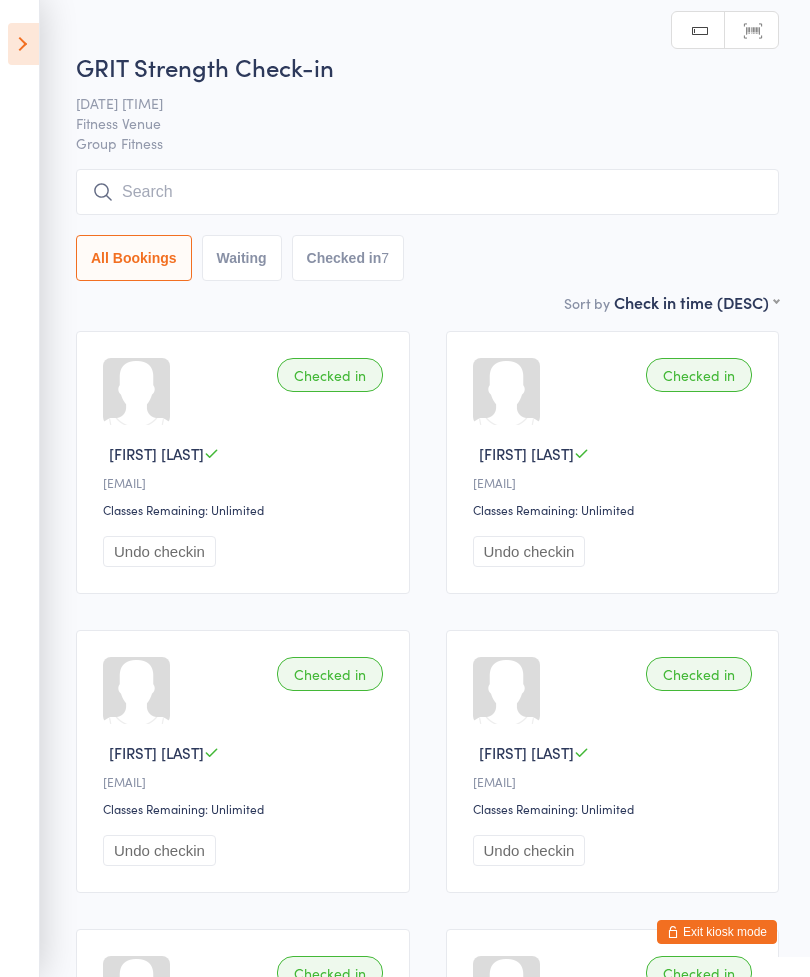 click at bounding box center (23, 44) 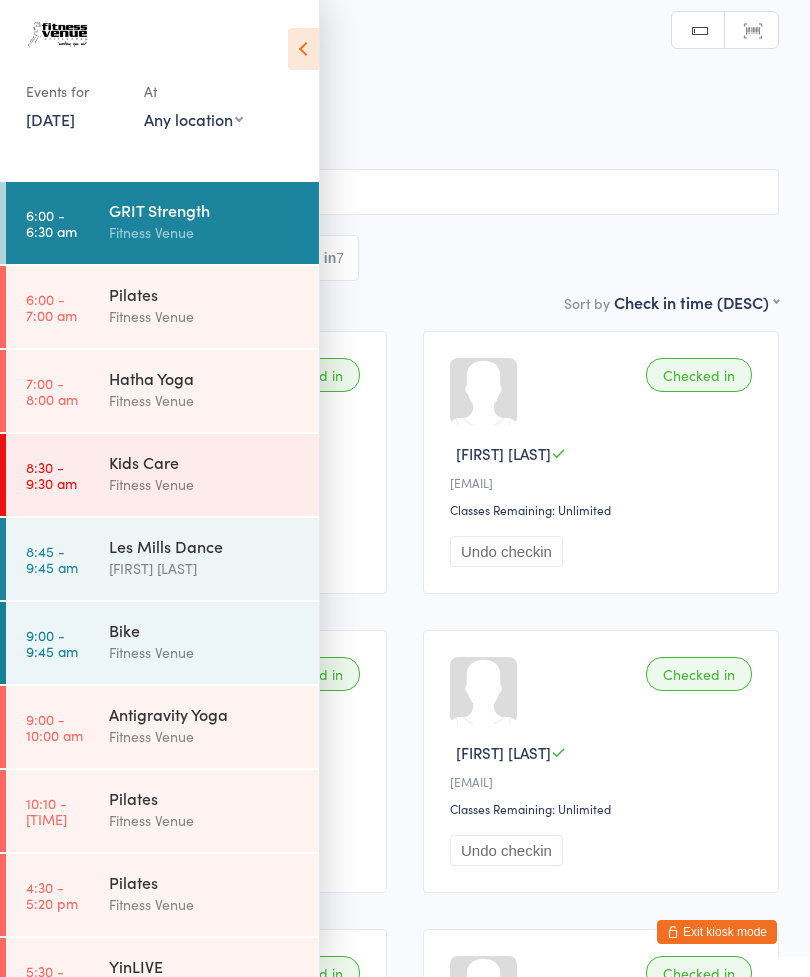 click on "8:30 - 9:30 am Kids Care Fitness Venue" at bounding box center (162, 475) 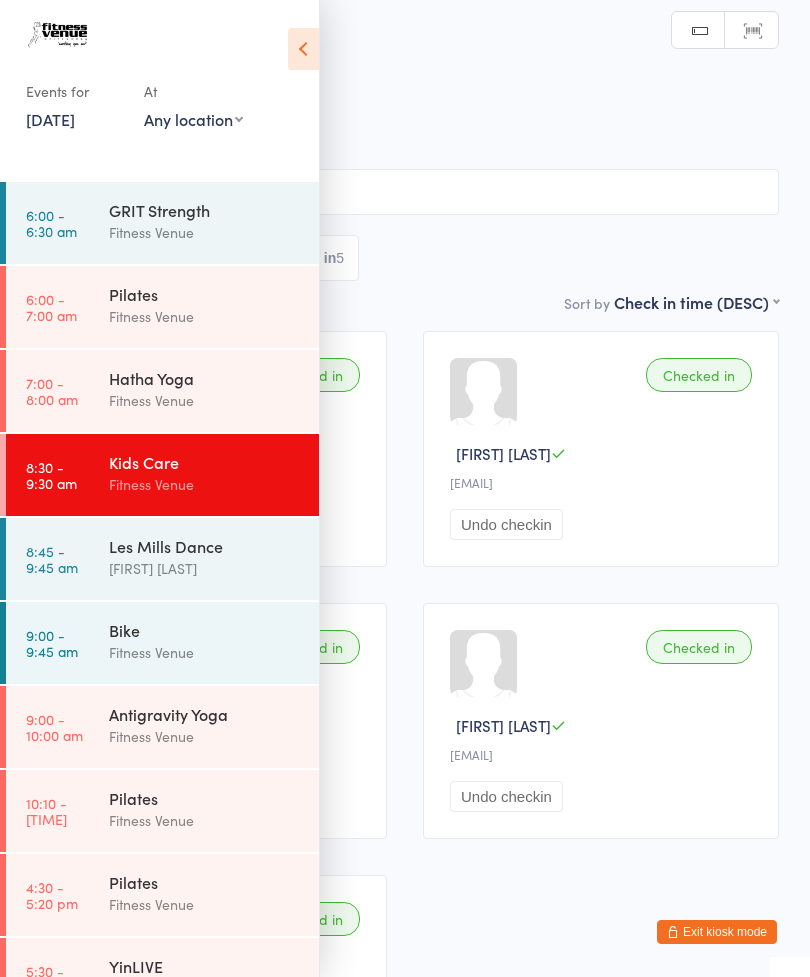 click at bounding box center [303, 49] 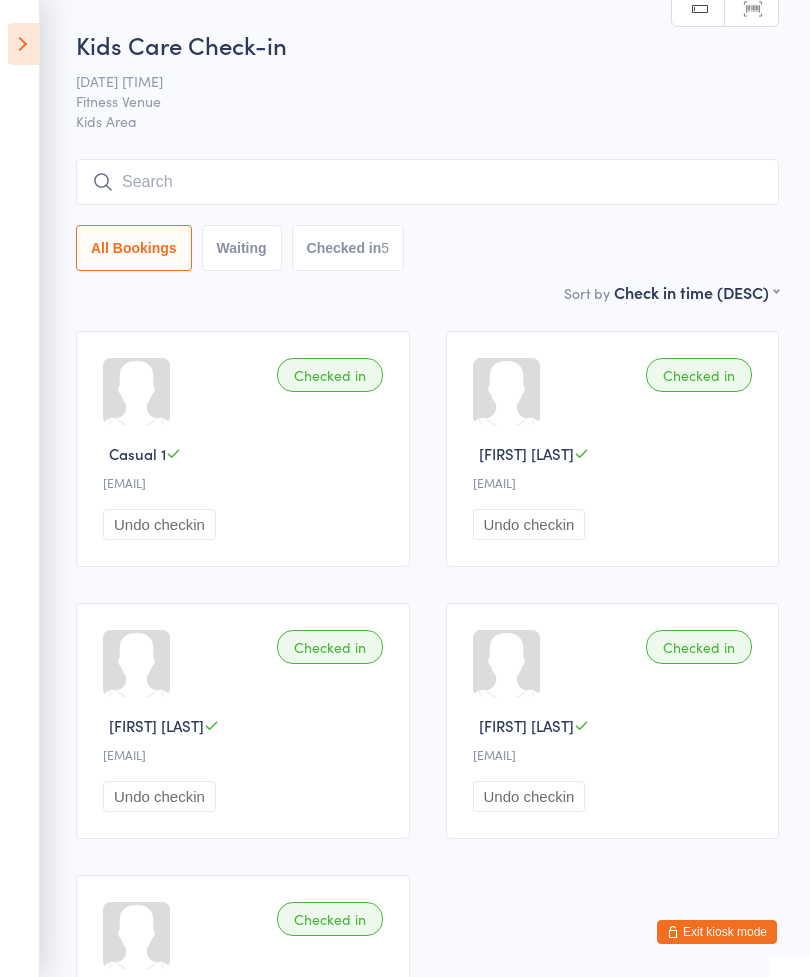 click on "Exit kiosk mode" at bounding box center (717, 932) 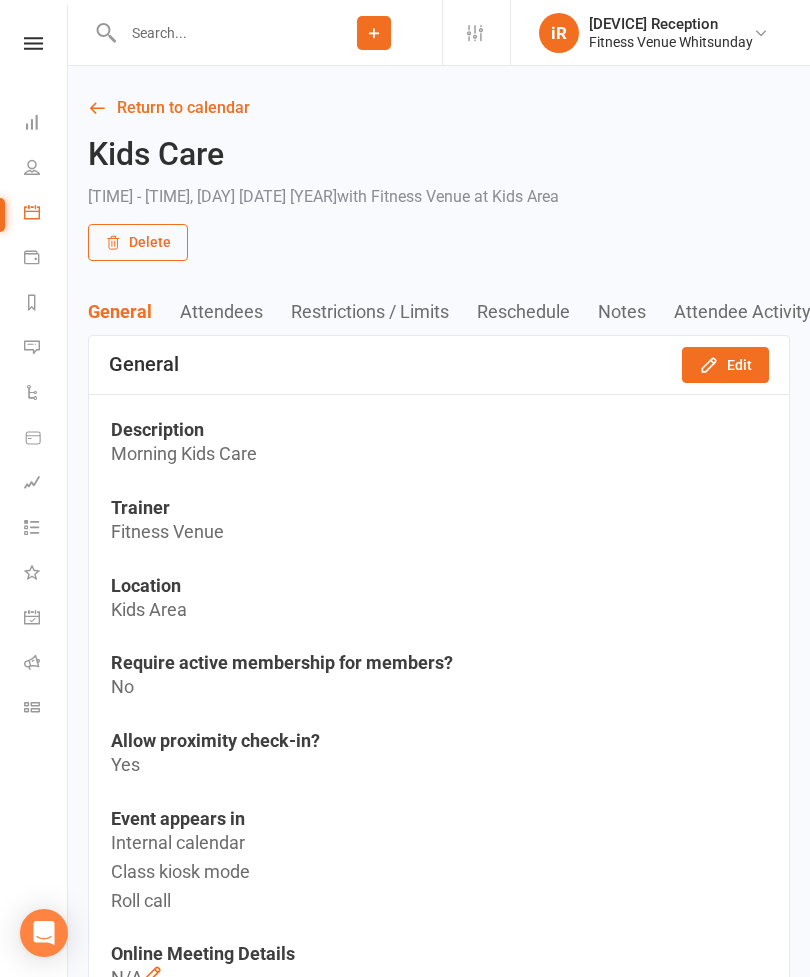 scroll, scrollTop: 0, scrollLeft: 0, axis: both 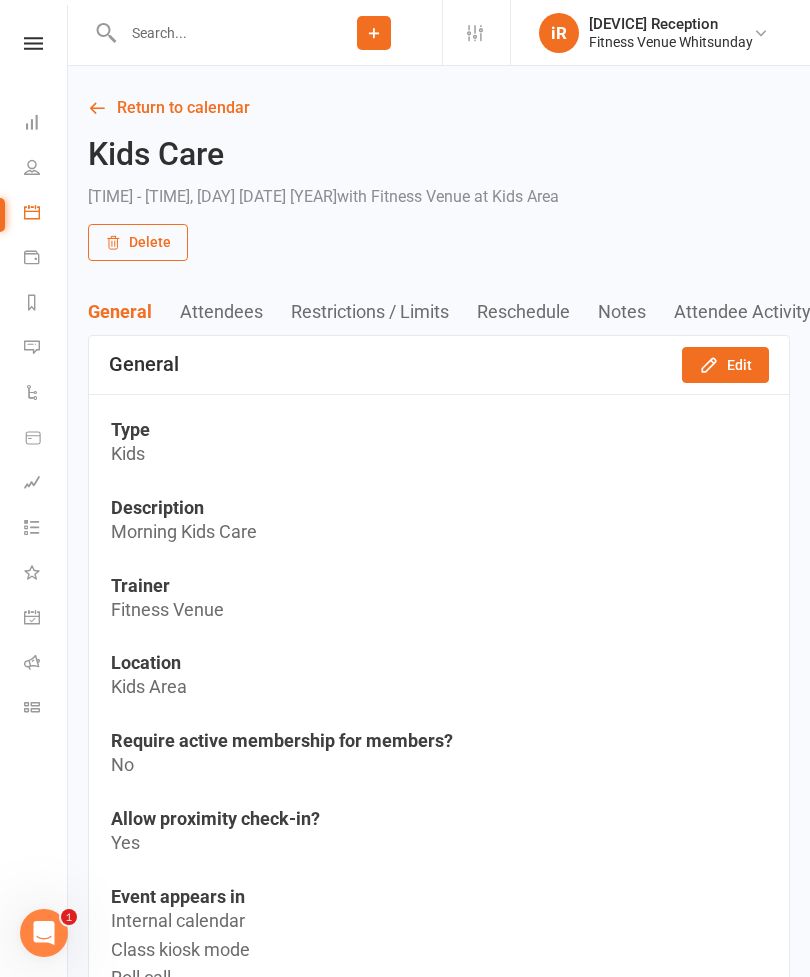 click 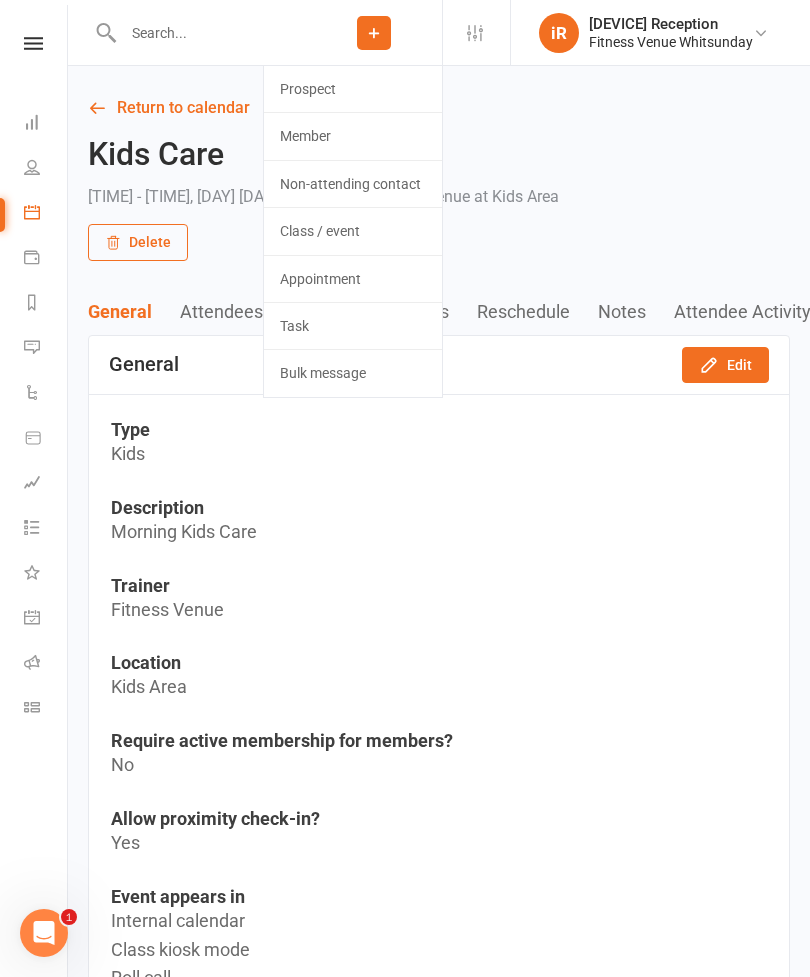 click on "Prospect" 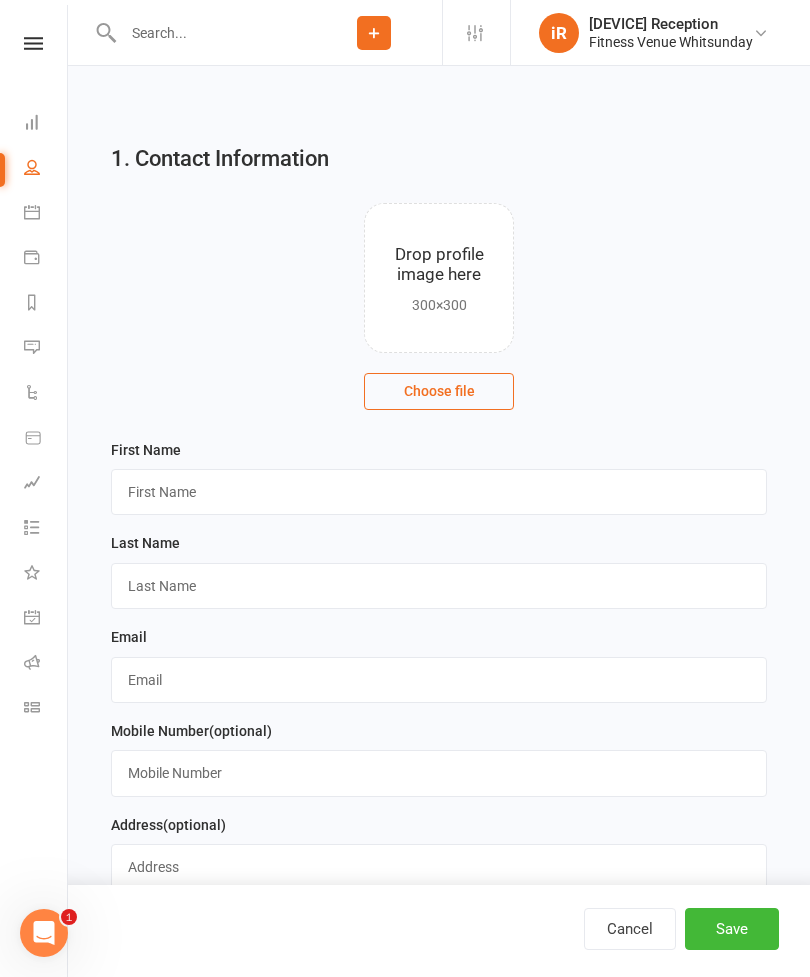click on "Calendar" at bounding box center (46, 214) 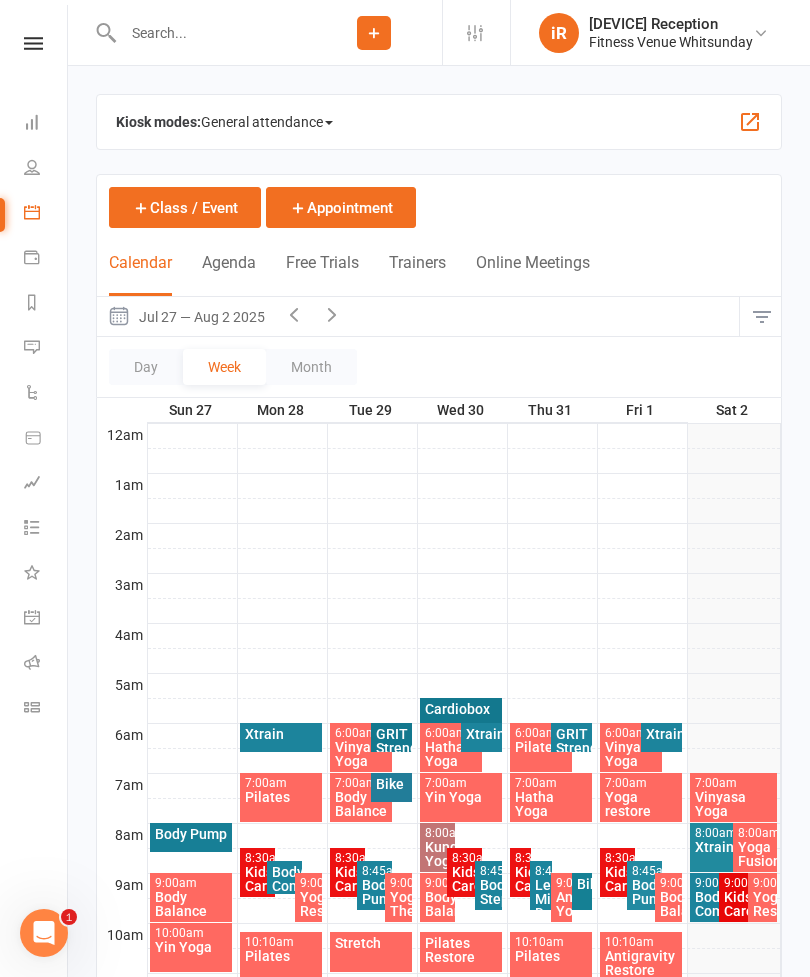 click on "Calendar" at bounding box center (33, 214) 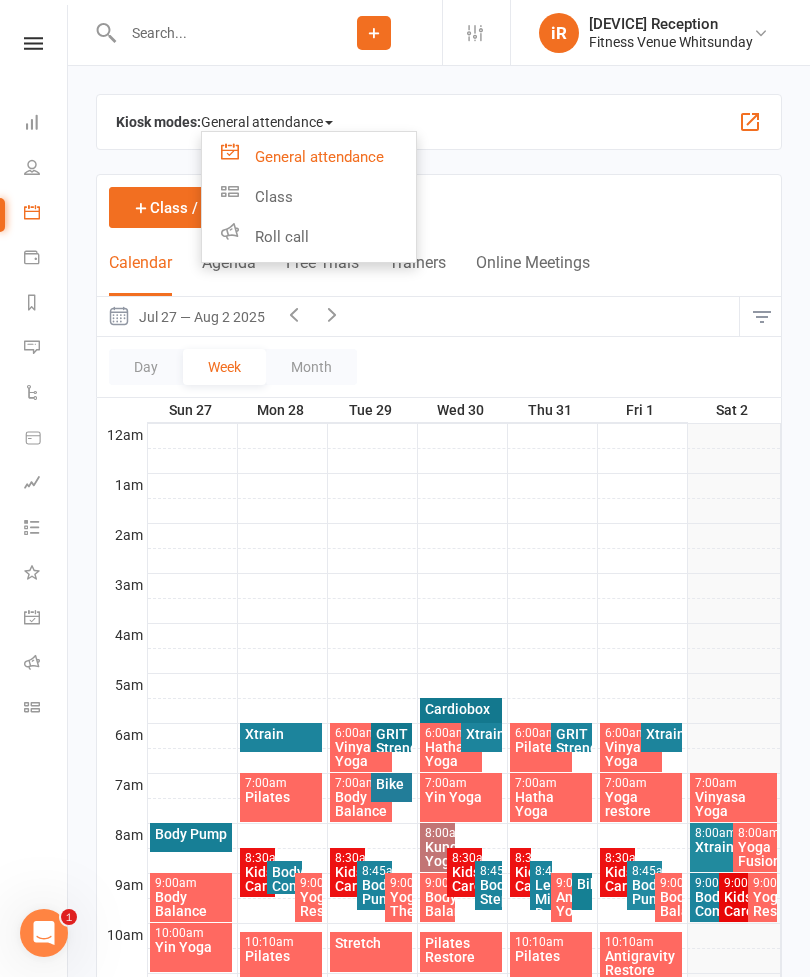 click on "Class" at bounding box center (309, 197) 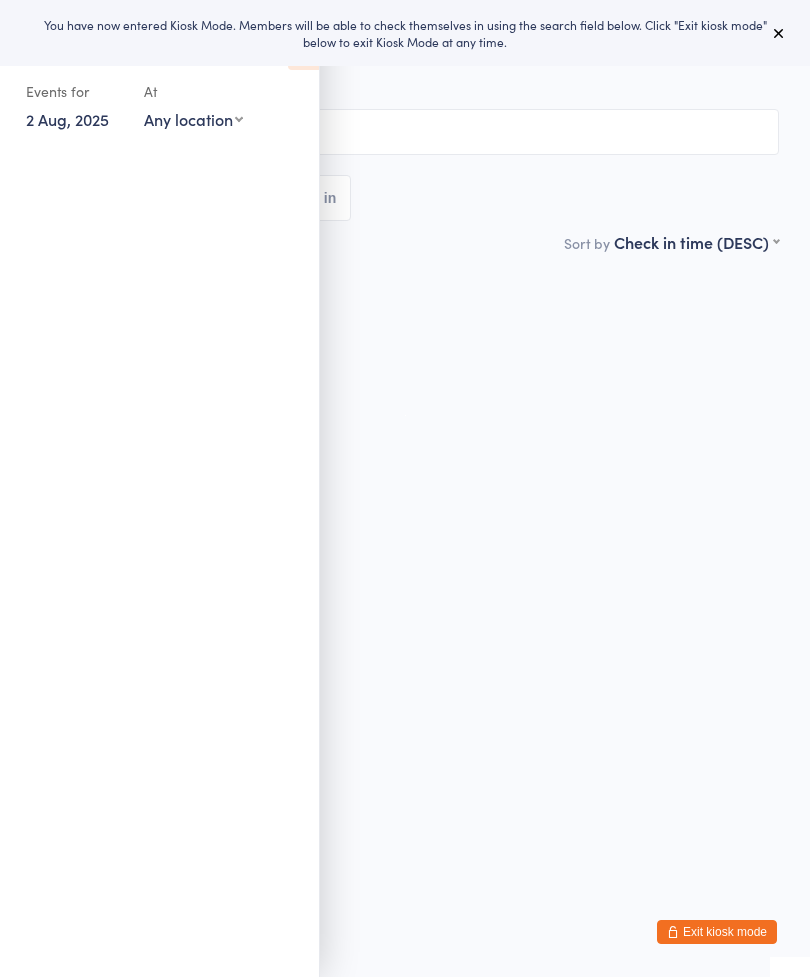scroll, scrollTop: 0, scrollLeft: 0, axis: both 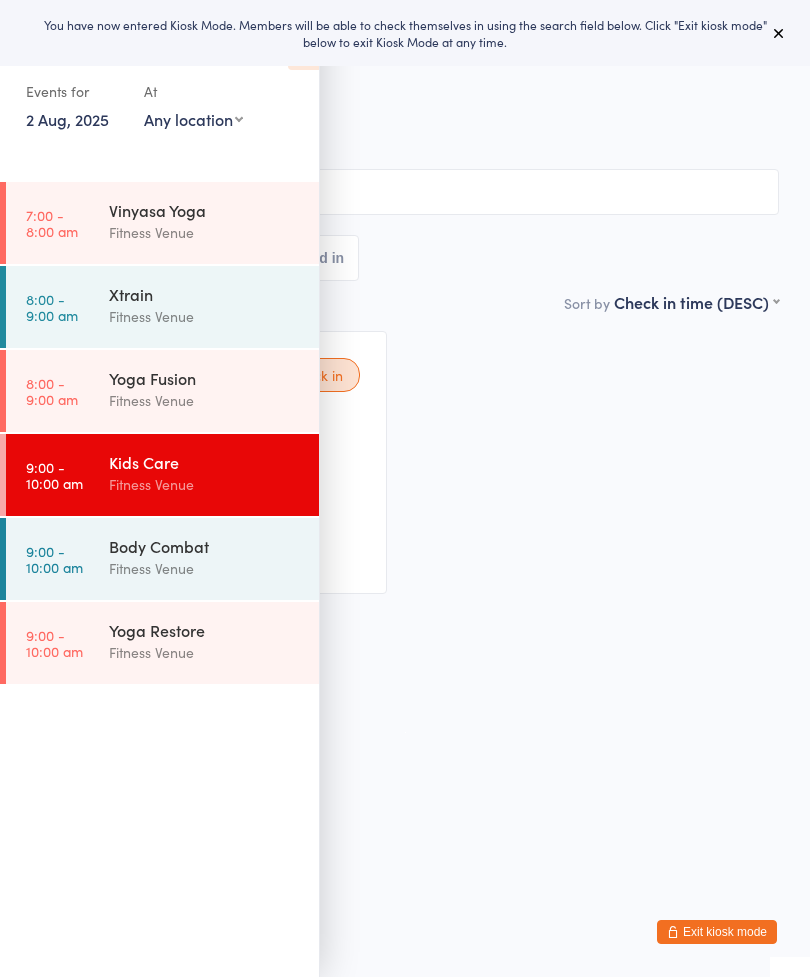click on "Kids Care" at bounding box center [205, 462] 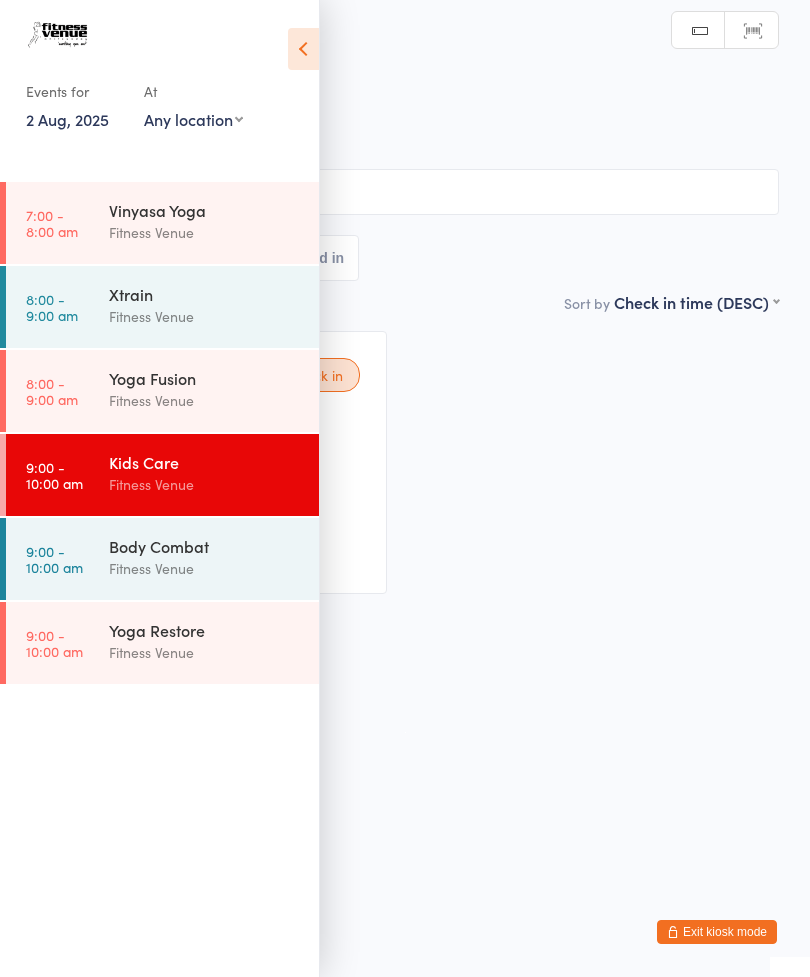 click at bounding box center (303, 49) 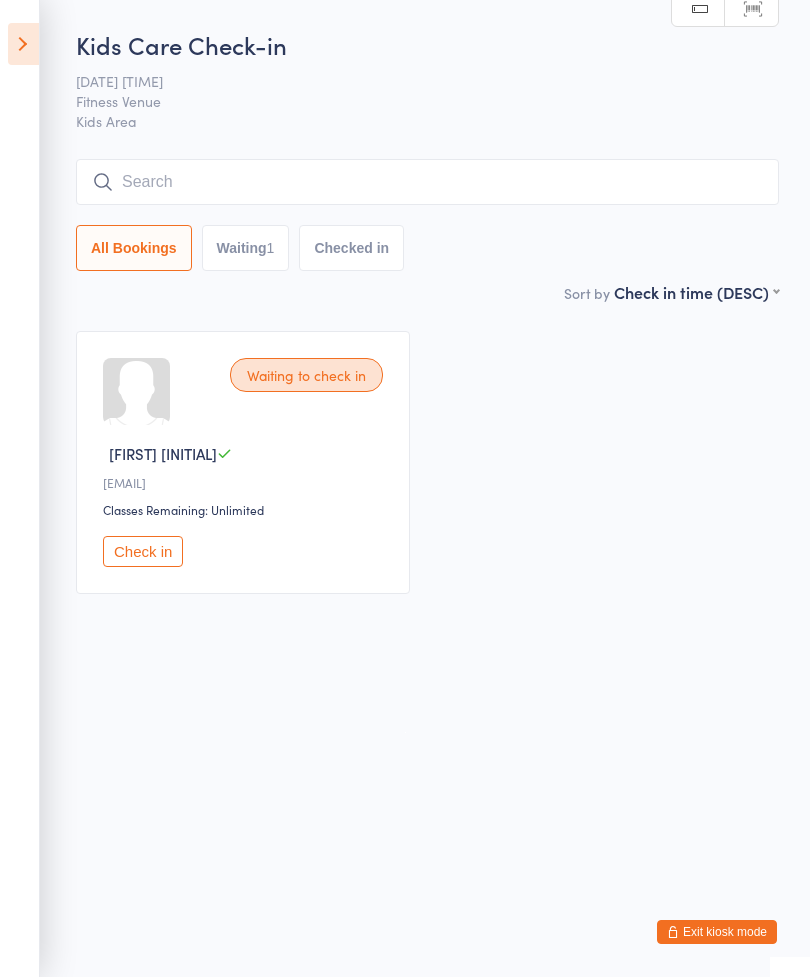 click at bounding box center (427, 182) 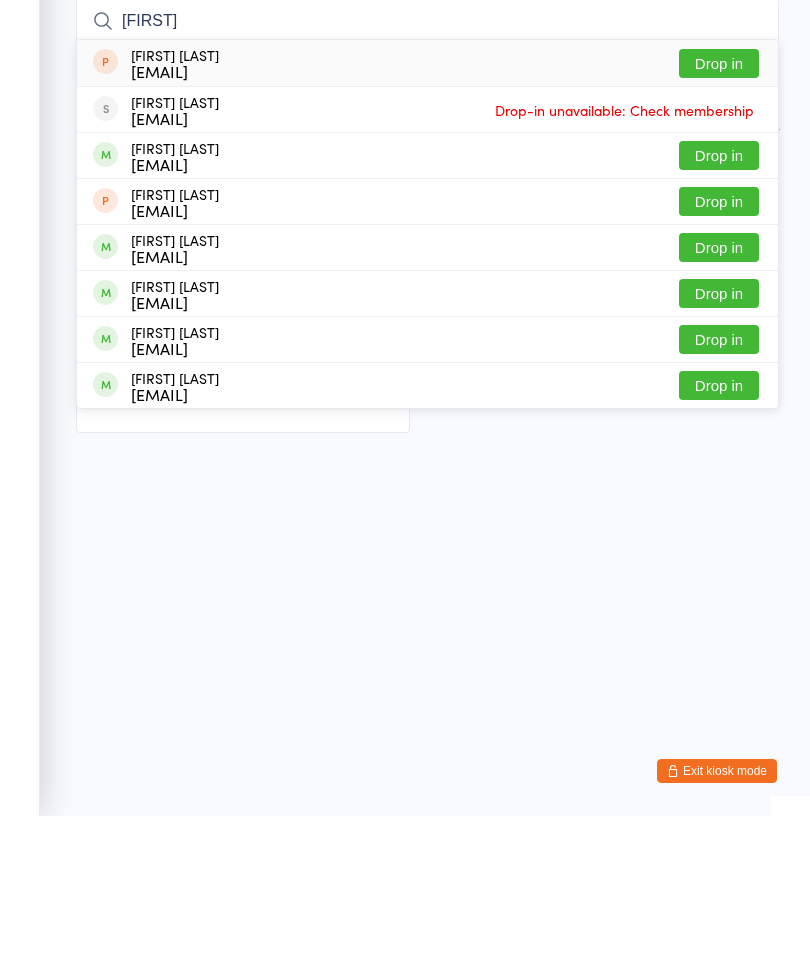 type on "Kenzi" 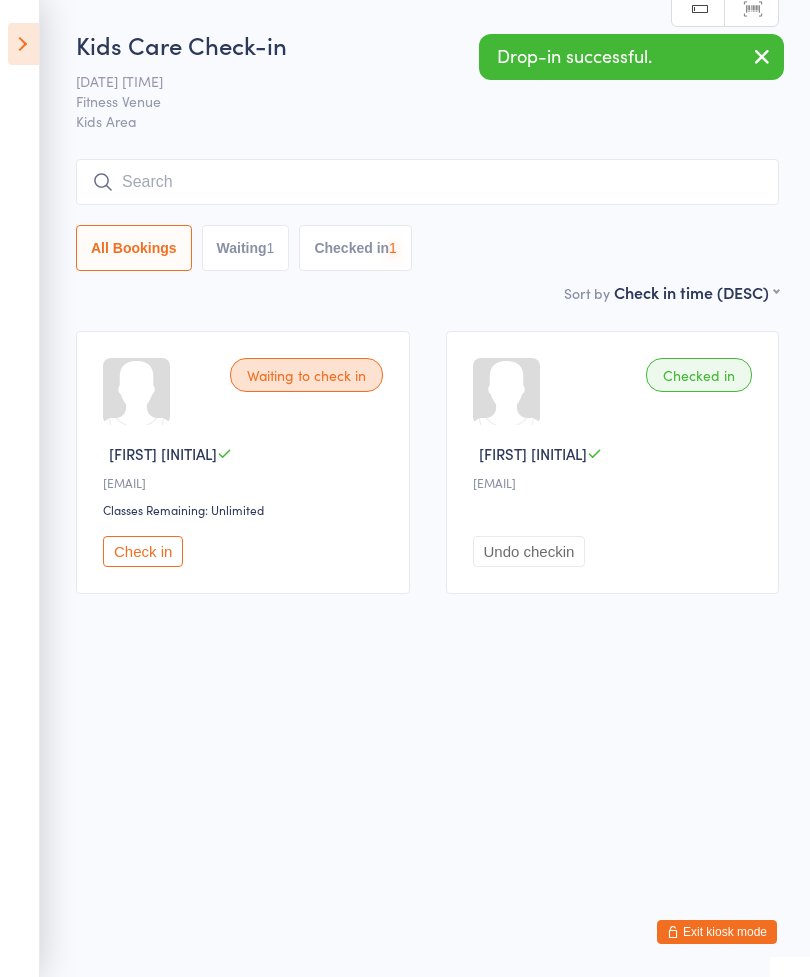 click at bounding box center (427, 182) 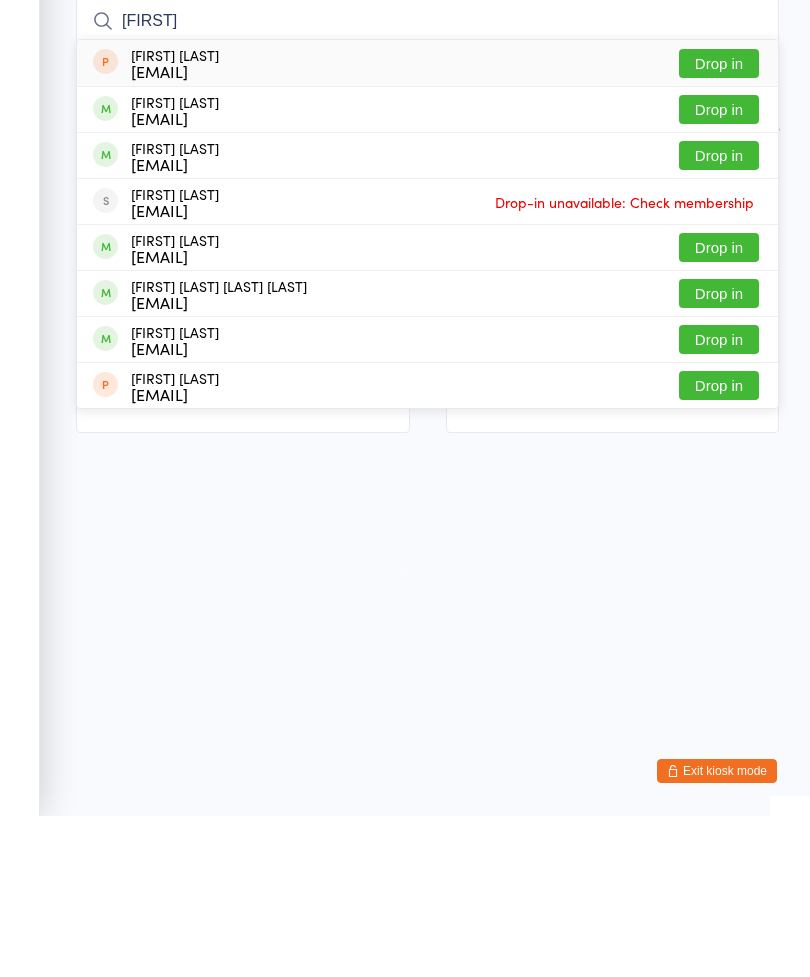 type on "Dustin" 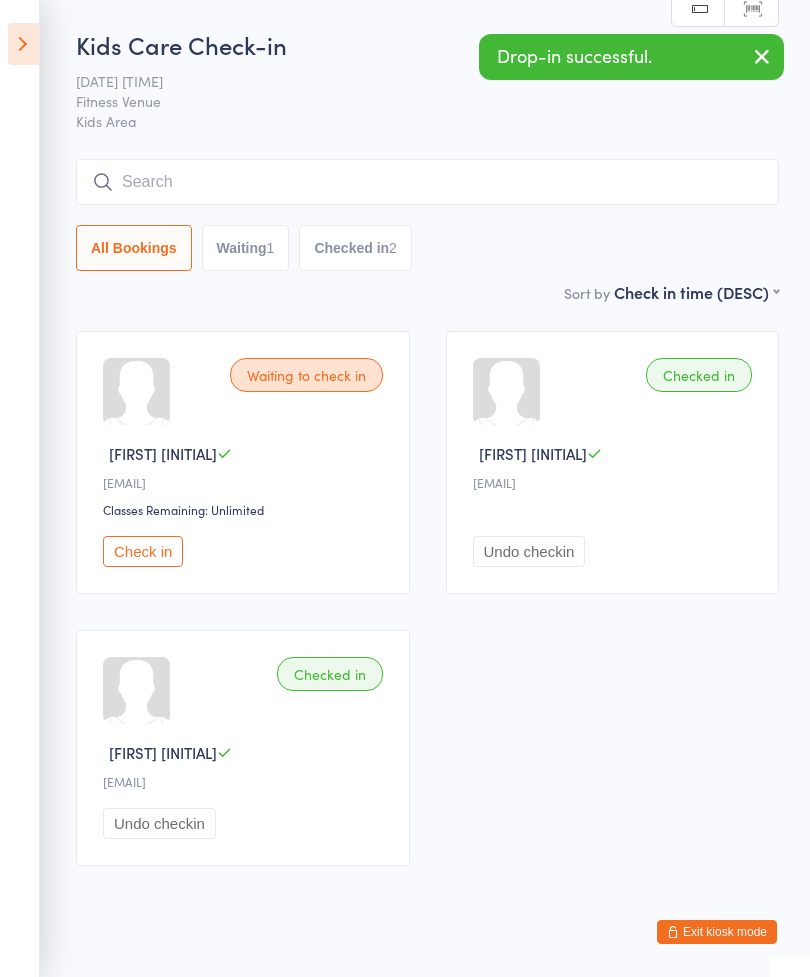 click at bounding box center [427, 182] 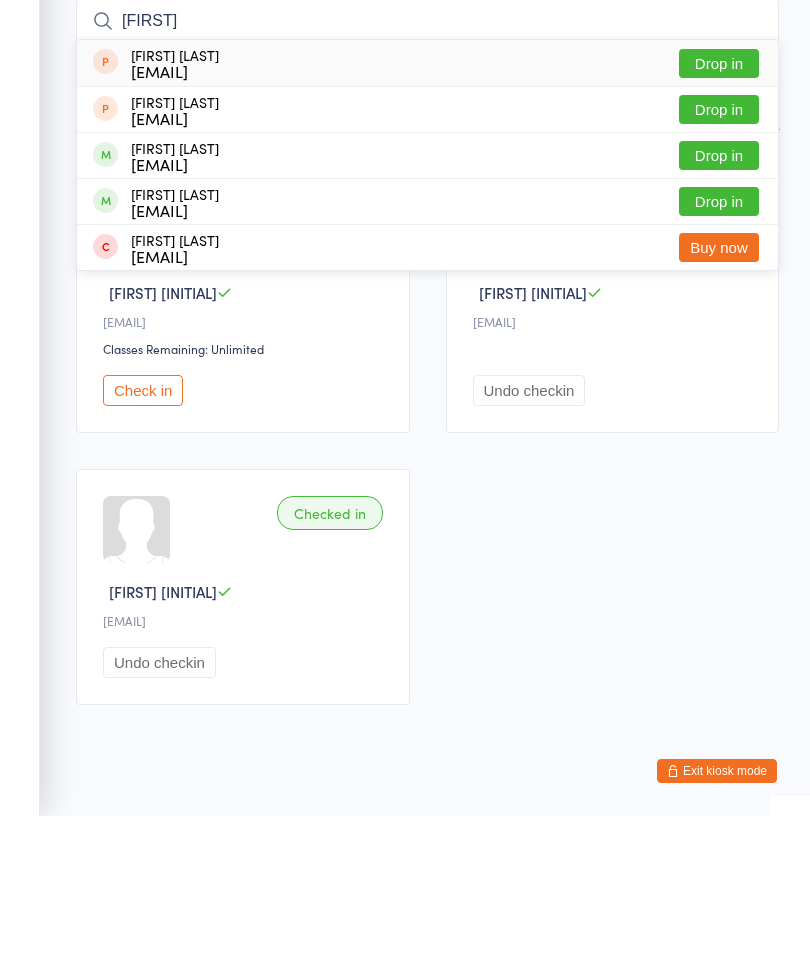 type on "Reef" 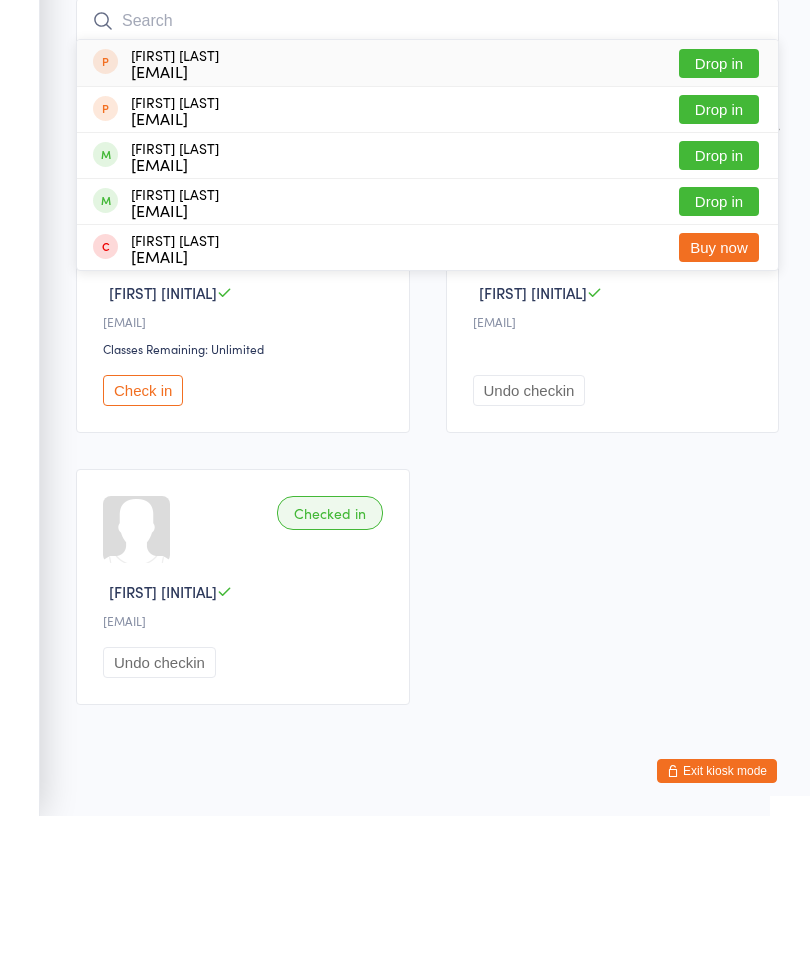 scroll, scrollTop: 58, scrollLeft: 0, axis: vertical 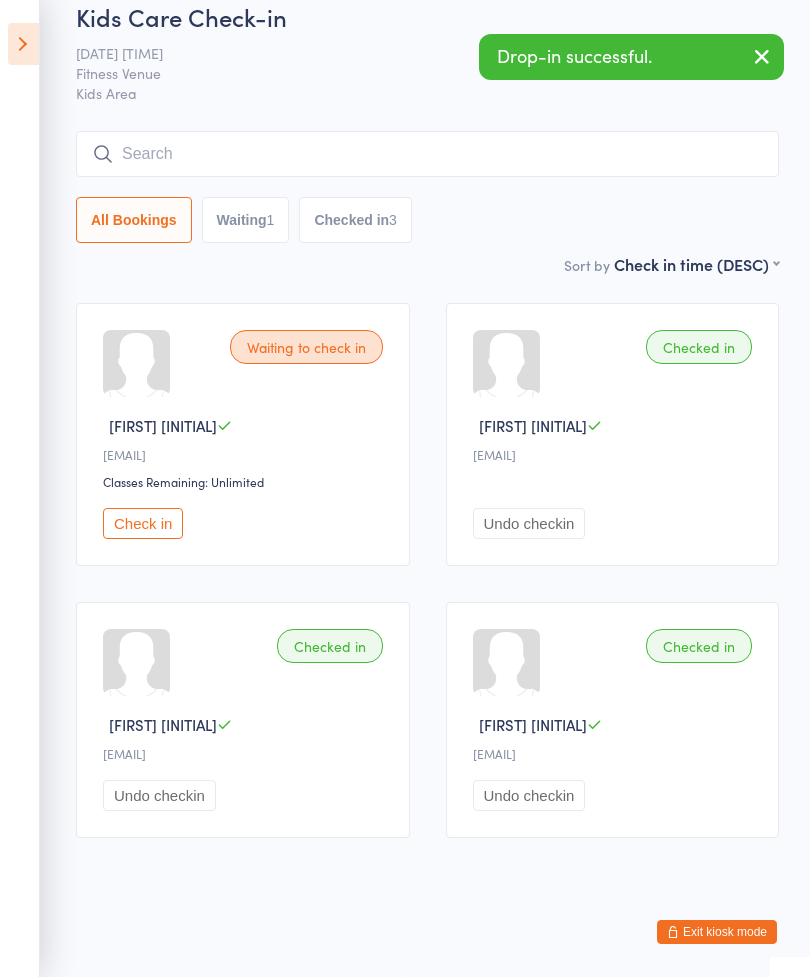 click at bounding box center (427, 154) 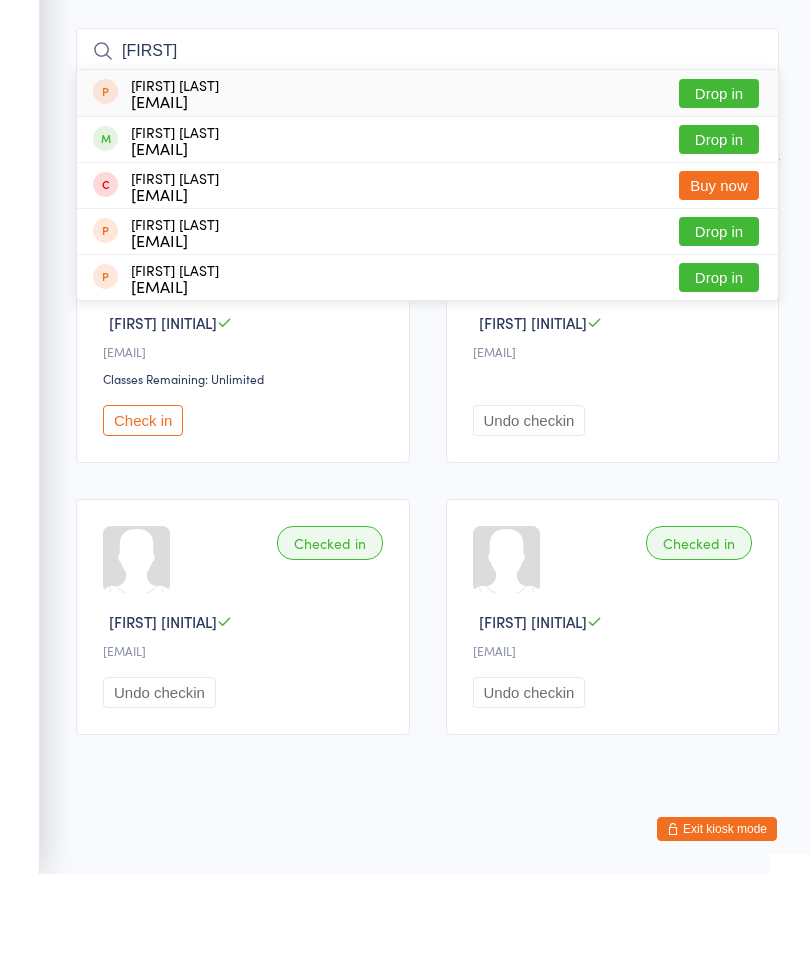 type on "Sunny" 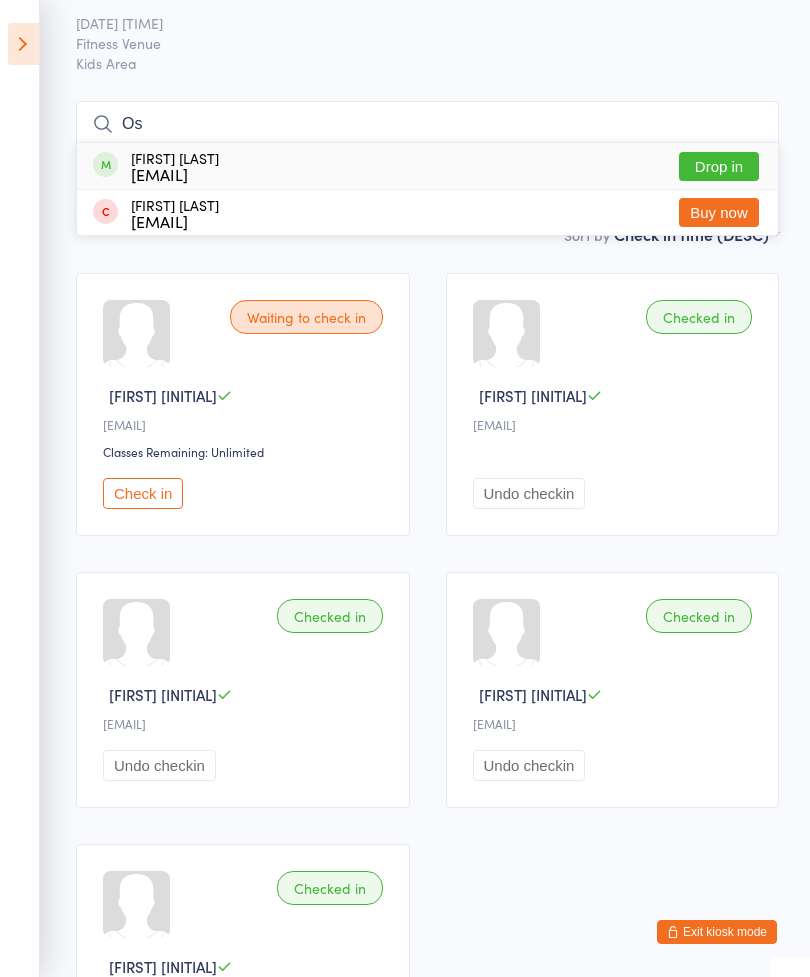 type on "O" 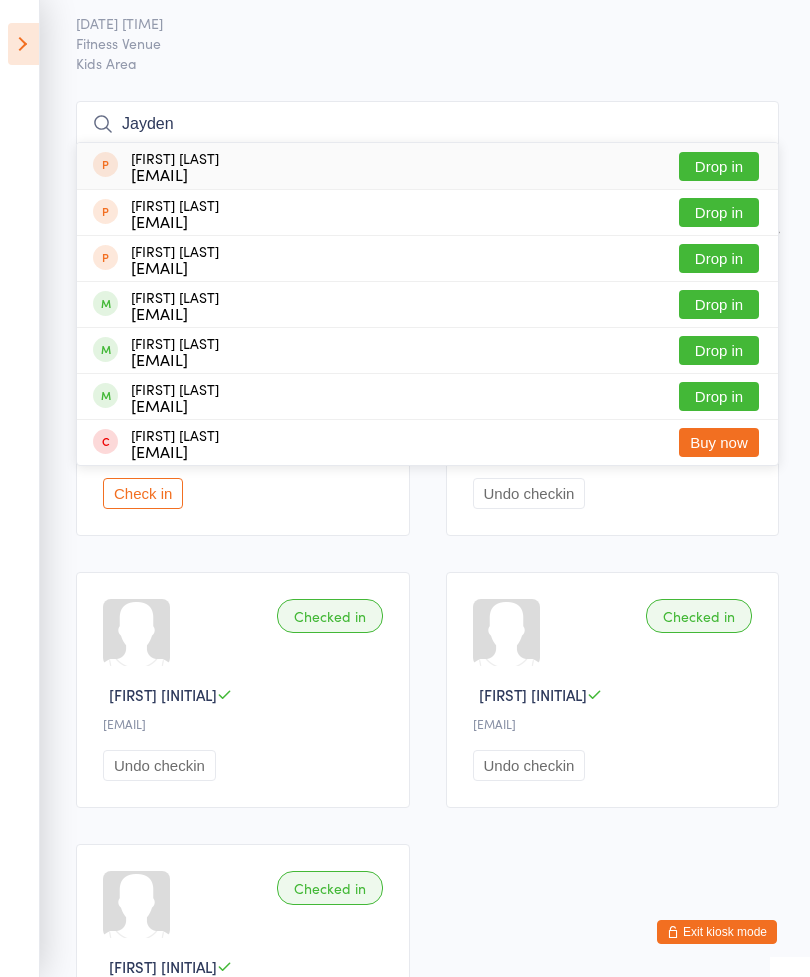type on "Jayden" 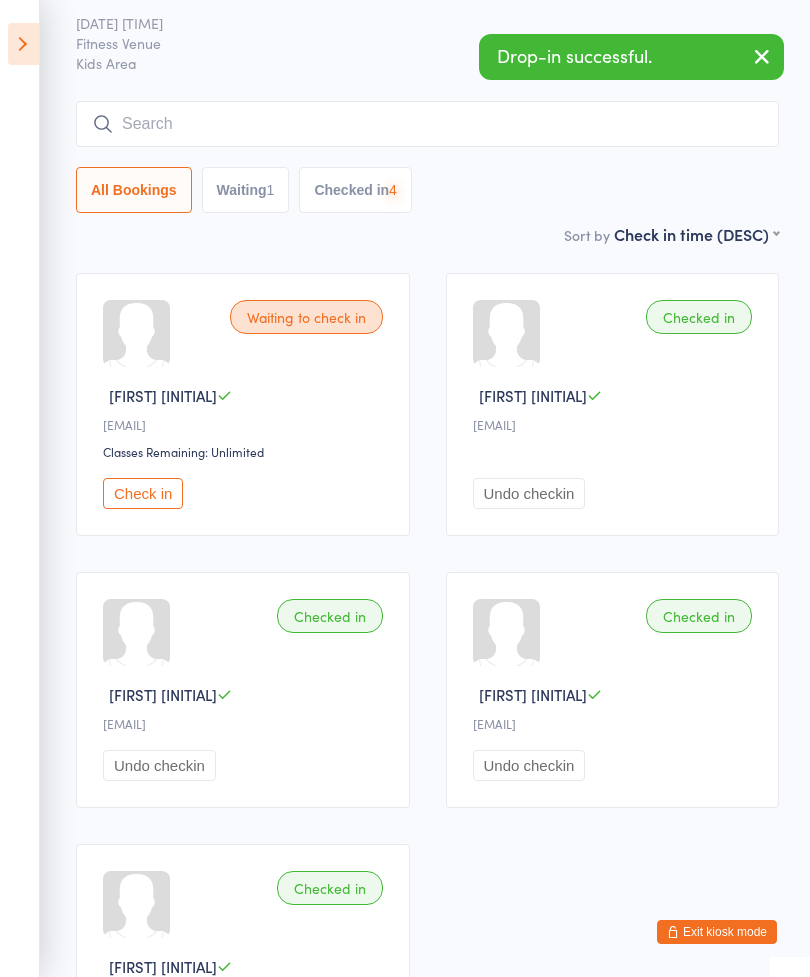 click at bounding box center (427, 124) 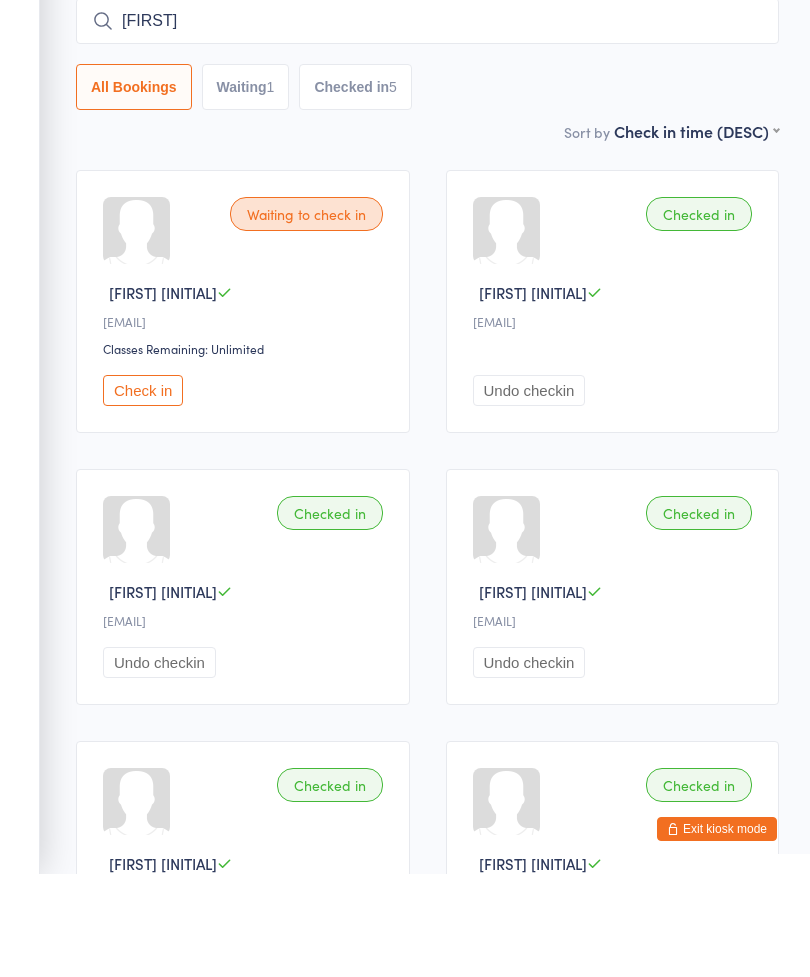type on "Miley" 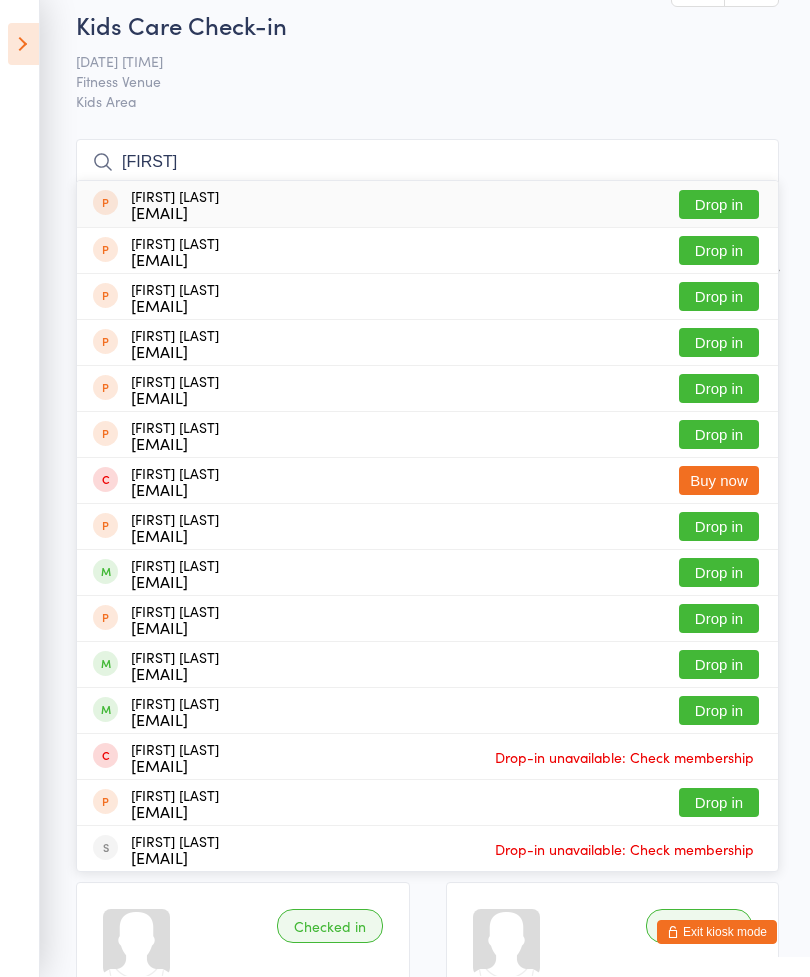 scroll, scrollTop: 0, scrollLeft: 0, axis: both 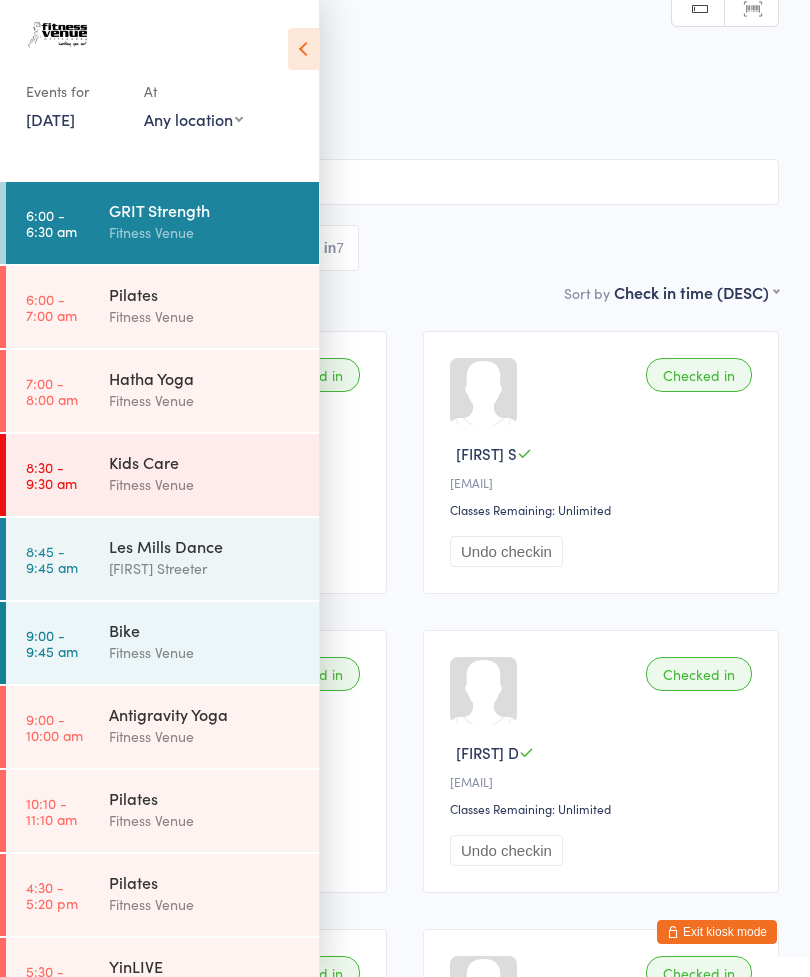 click on "YinLIVE" at bounding box center (205, 966) 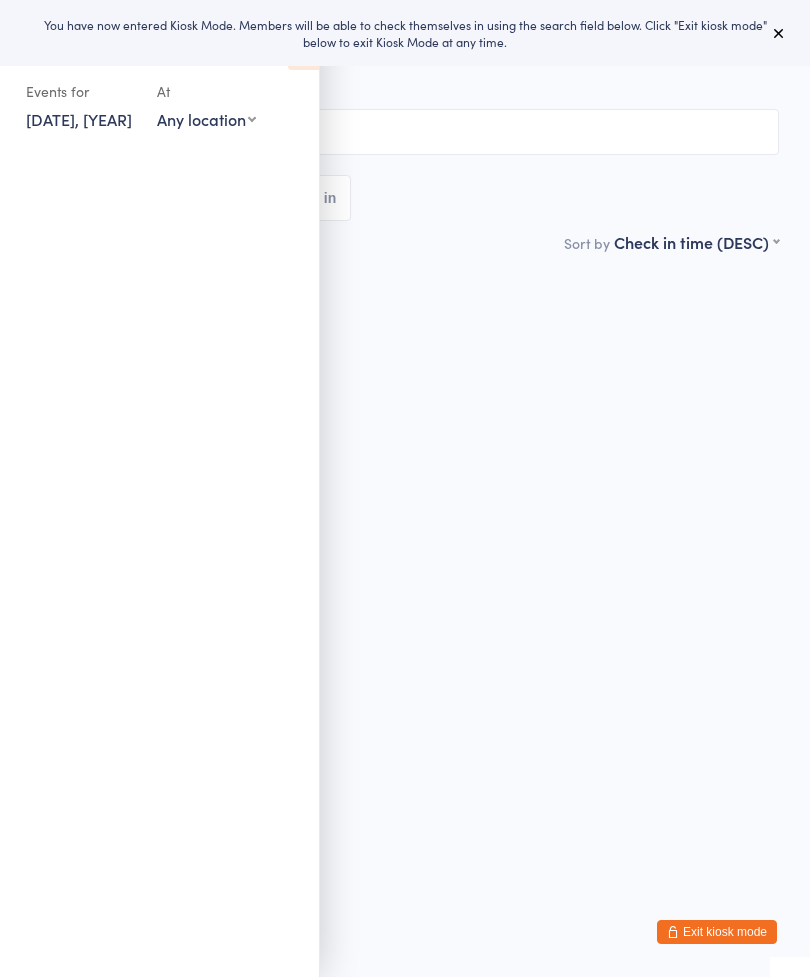 scroll, scrollTop: 0, scrollLeft: 0, axis: both 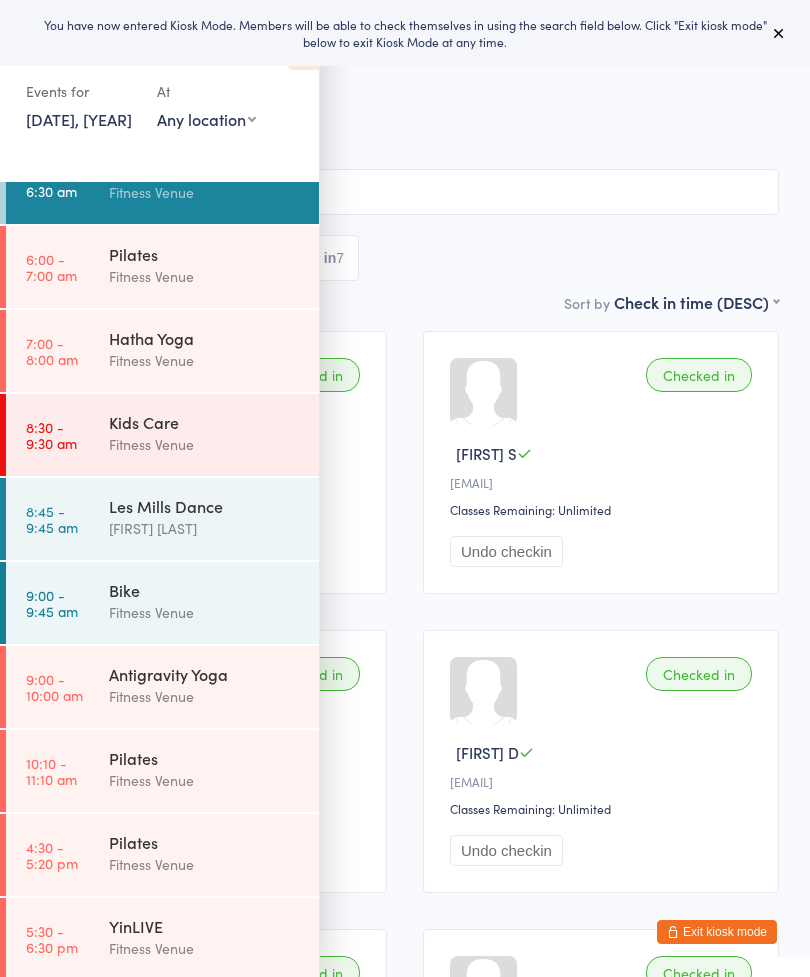 click on "Kids Care" at bounding box center (205, 422) 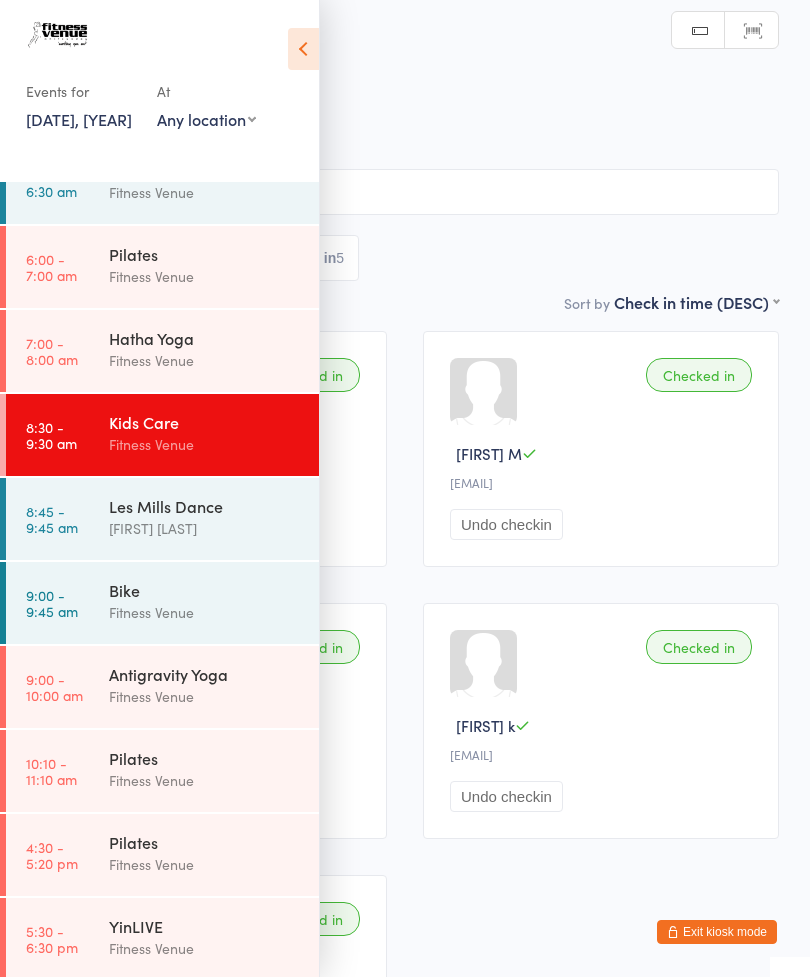 click at bounding box center (303, 49) 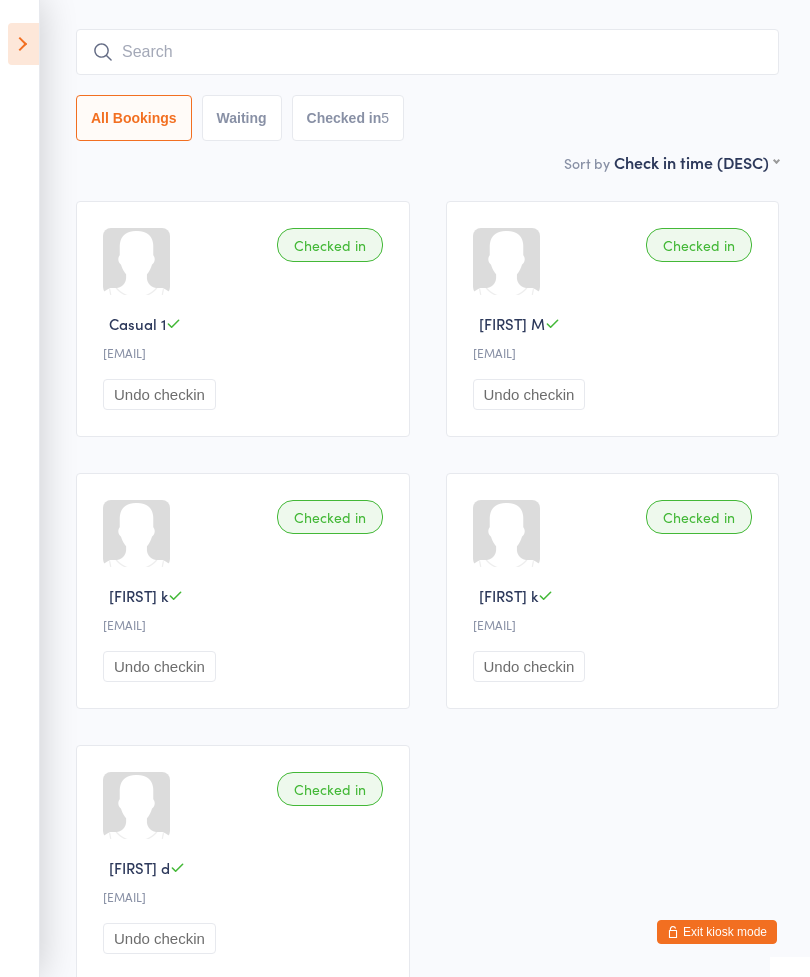 scroll, scrollTop: 0, scrollLeft: 0, axis: both 